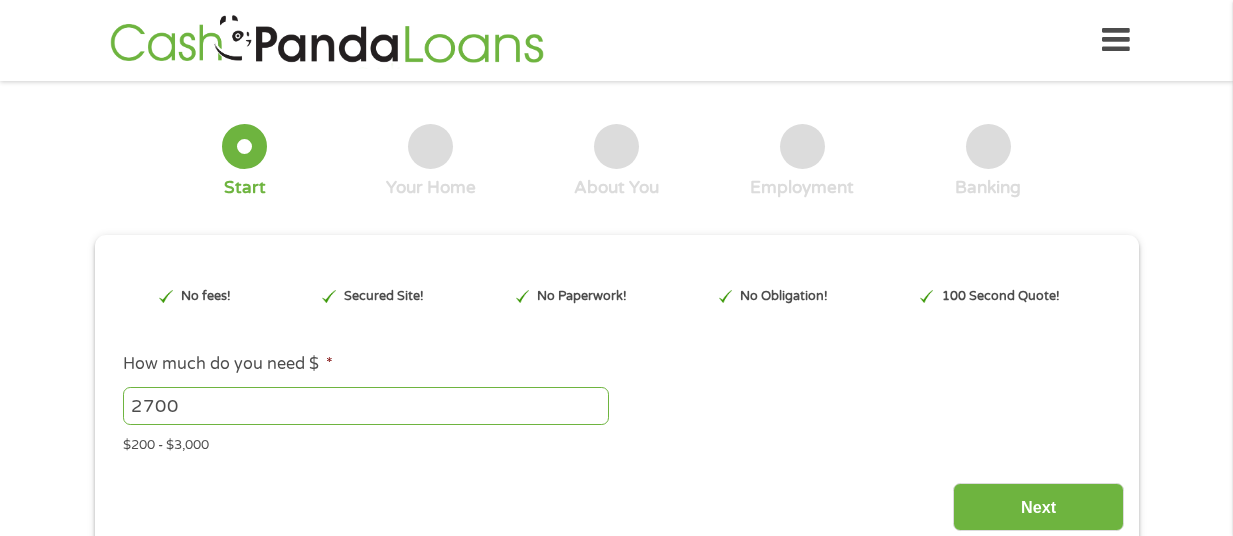 scroll, scrollTop: 0, scrollLeft: 0, axis: both 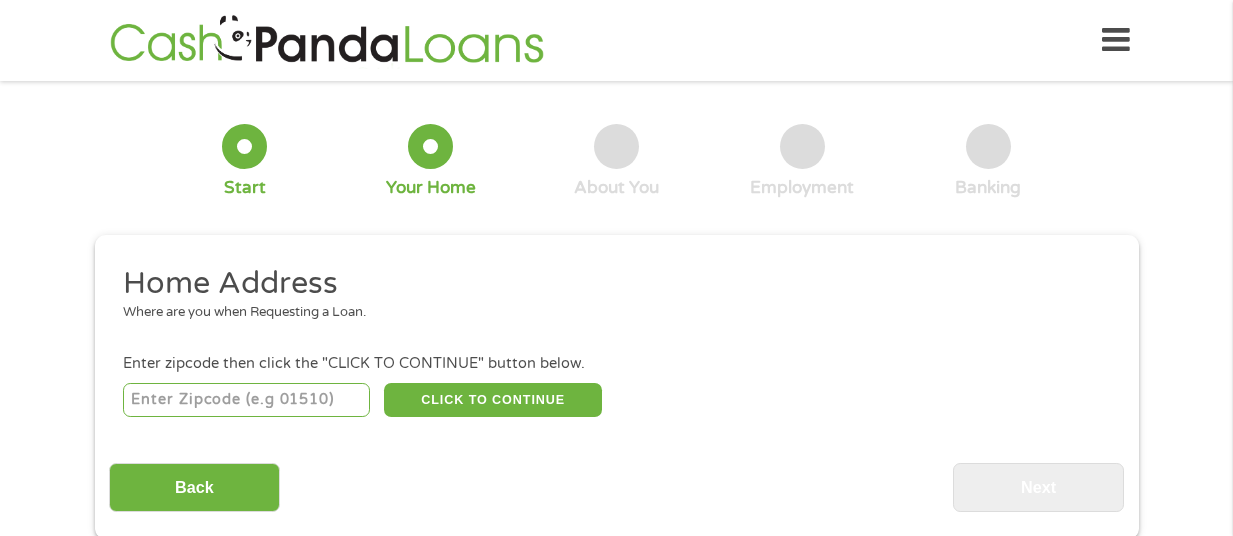 click at bounding box center (246, 400) 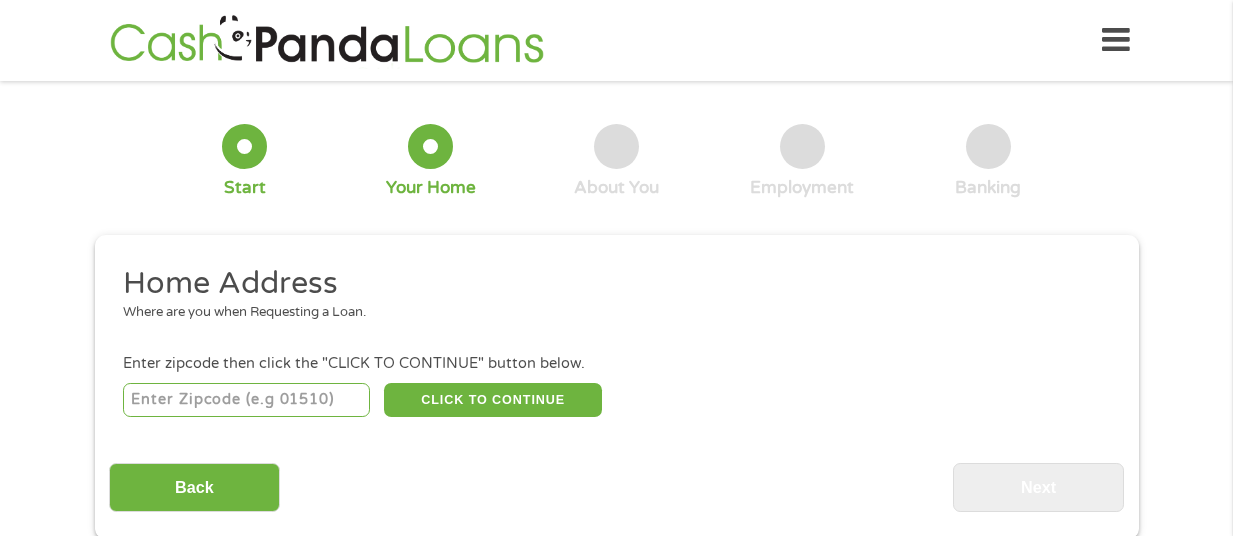 type on "30273" 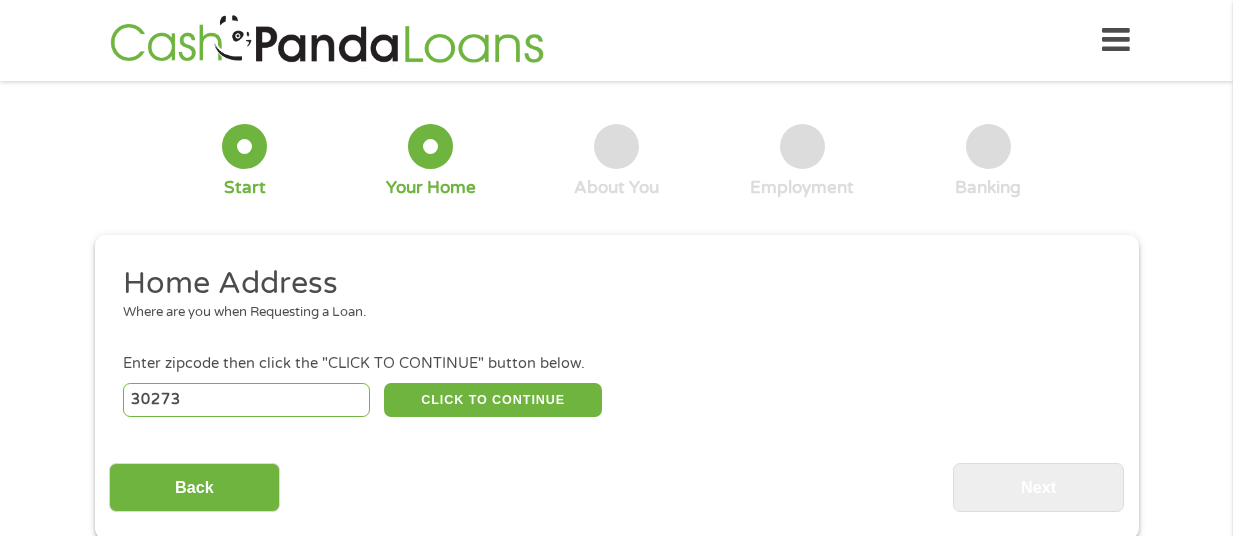 select on "Georgia" 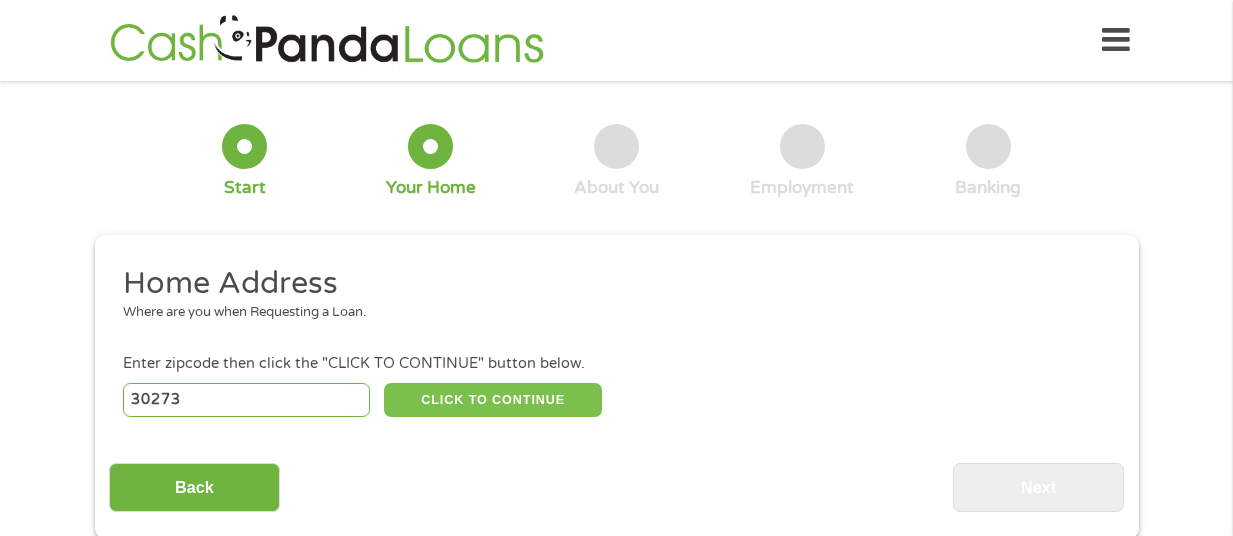 click on "CLICK TO CONTINUE" at bounding box center [493, 400] 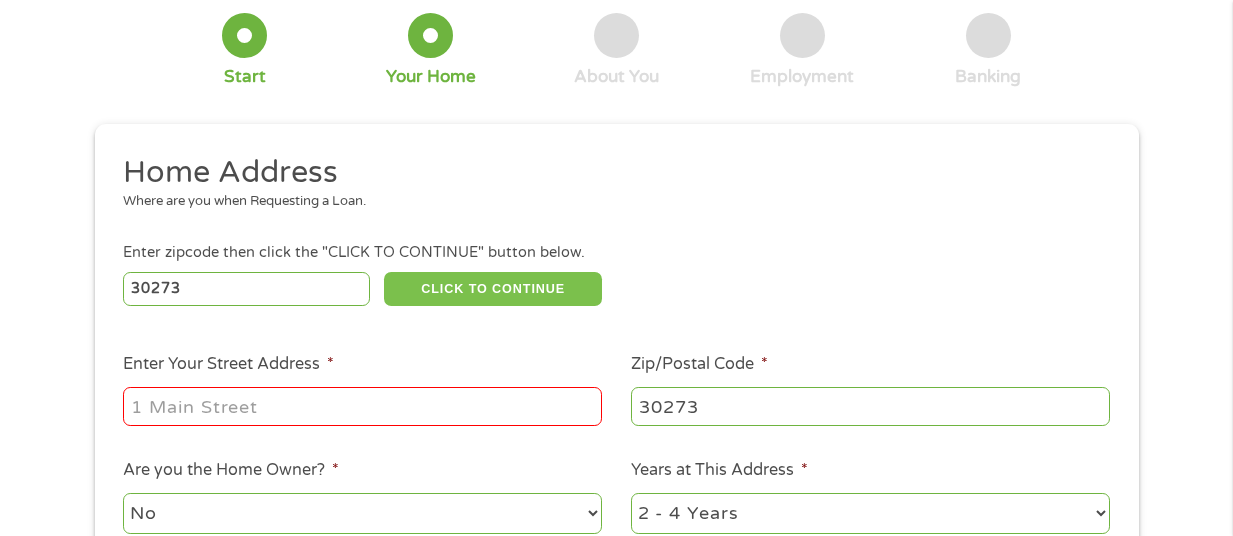 scroll, scrollTop: 113, scrollLeft: 0, axis: vertical 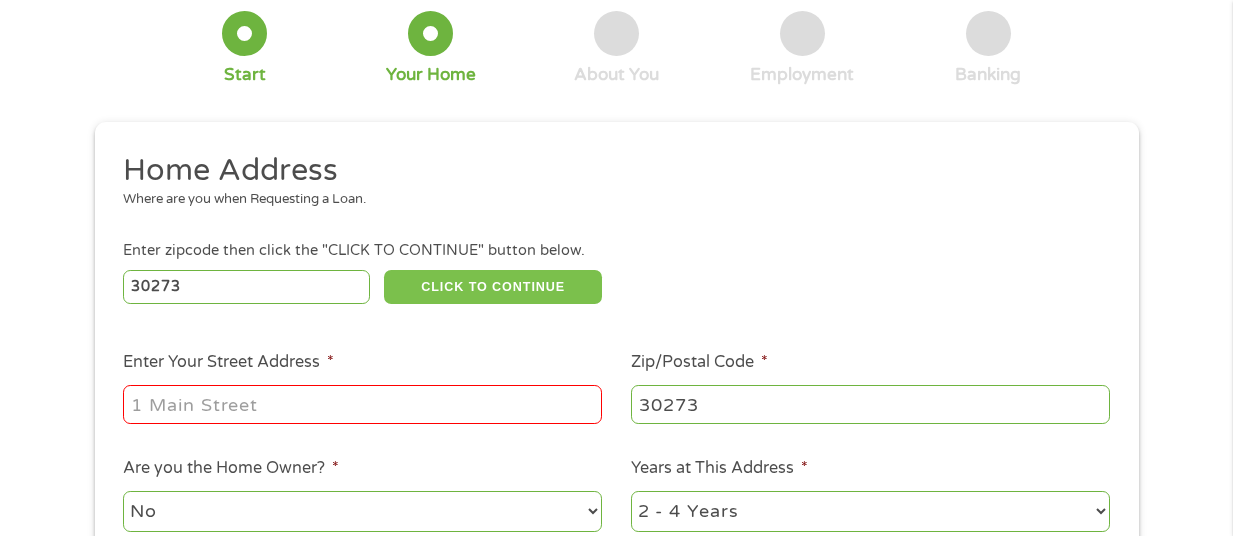click on "Enter Your Street Address *" at bounding box center (362, 404) 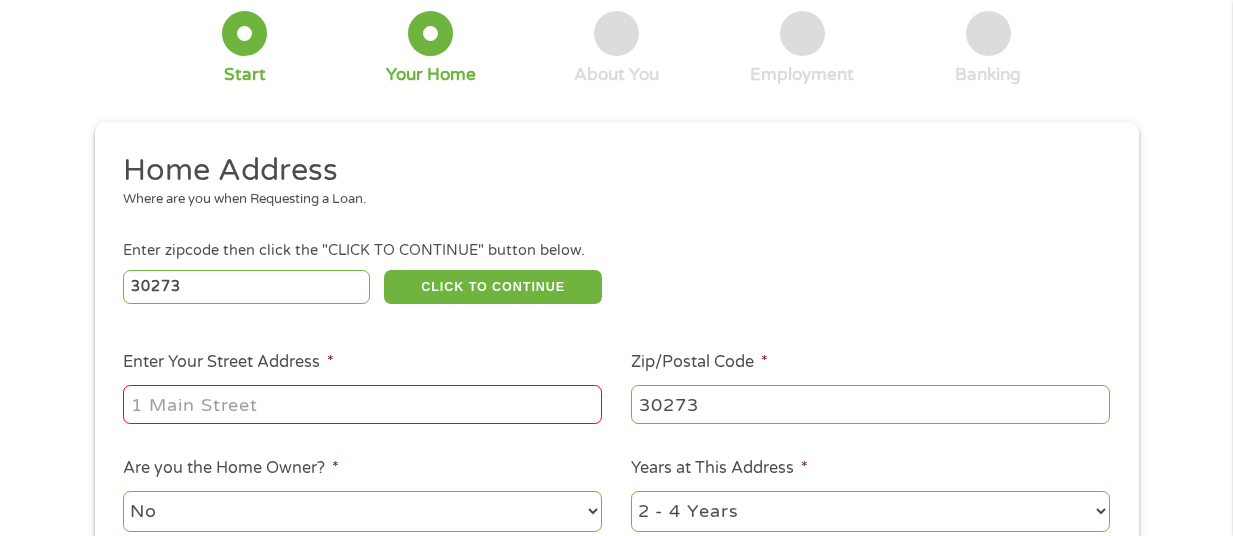 type on "[ADDRESS]" 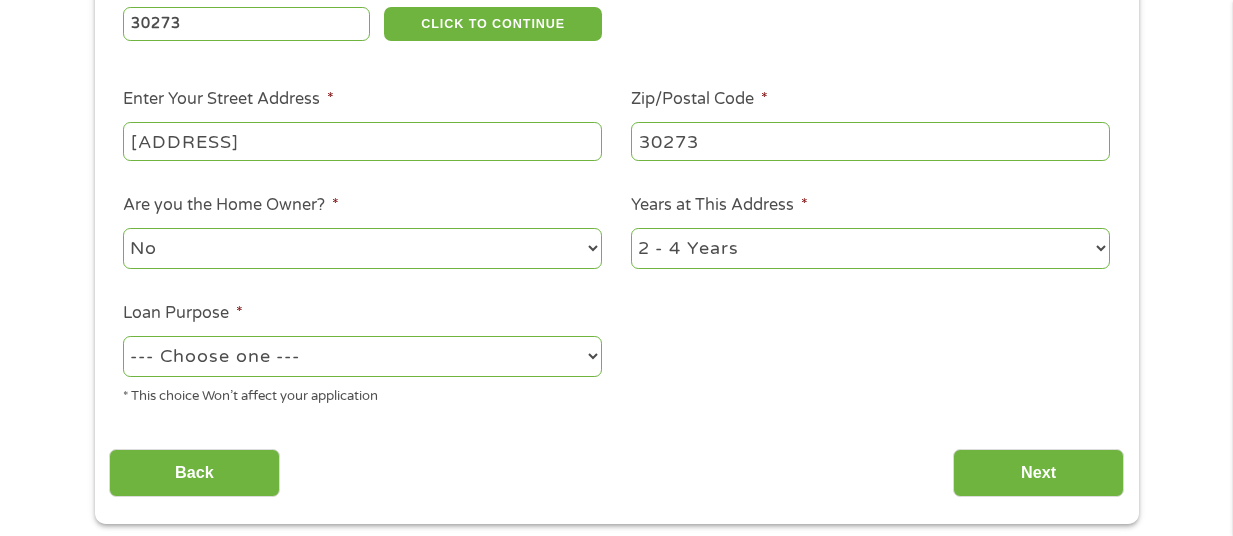 scroll, scrollTop: 398, scrollLeft: 0, axis: vertical 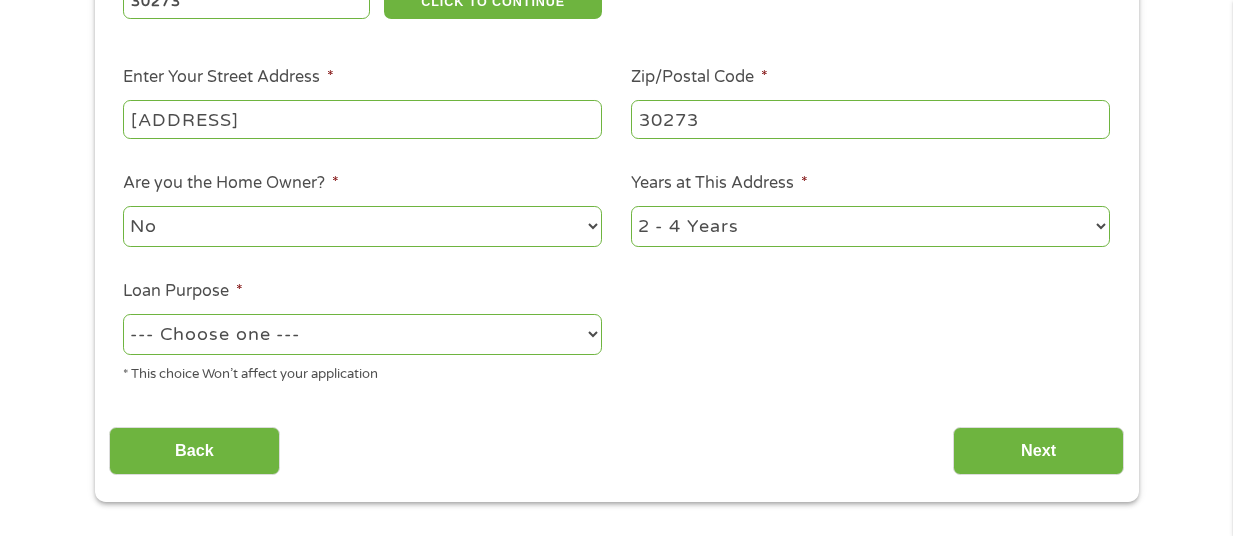 click on "--- Choose one --- Pay Bills Debt Consolidation Home Improvement Major Purchase Car Loan Short Term Cash Medical Expenses Other" at bounding box center [362, 334] 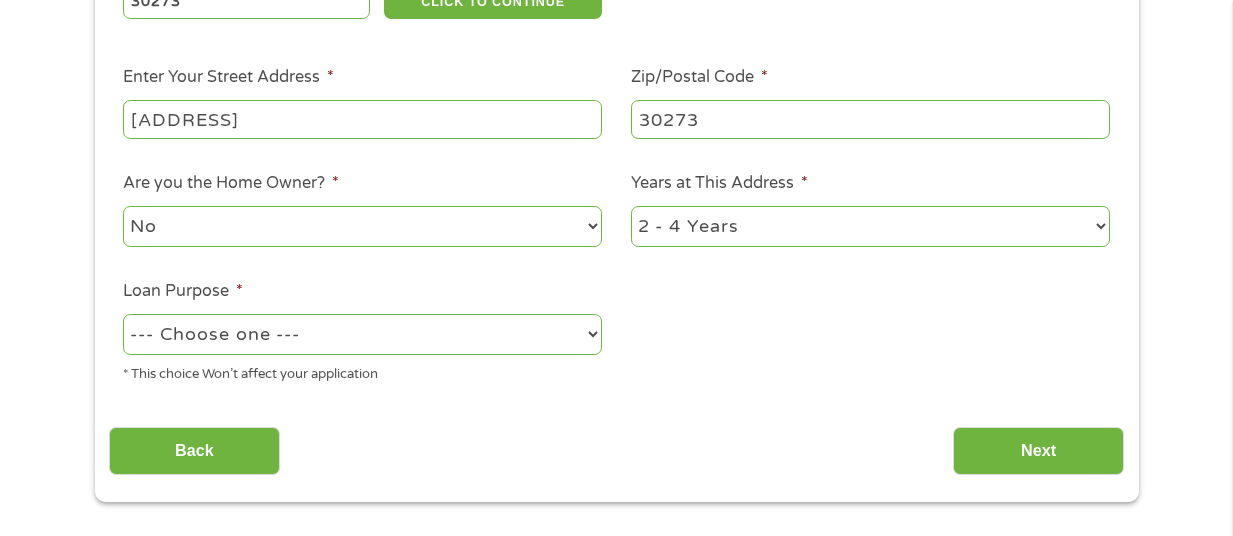 select on "paybills" 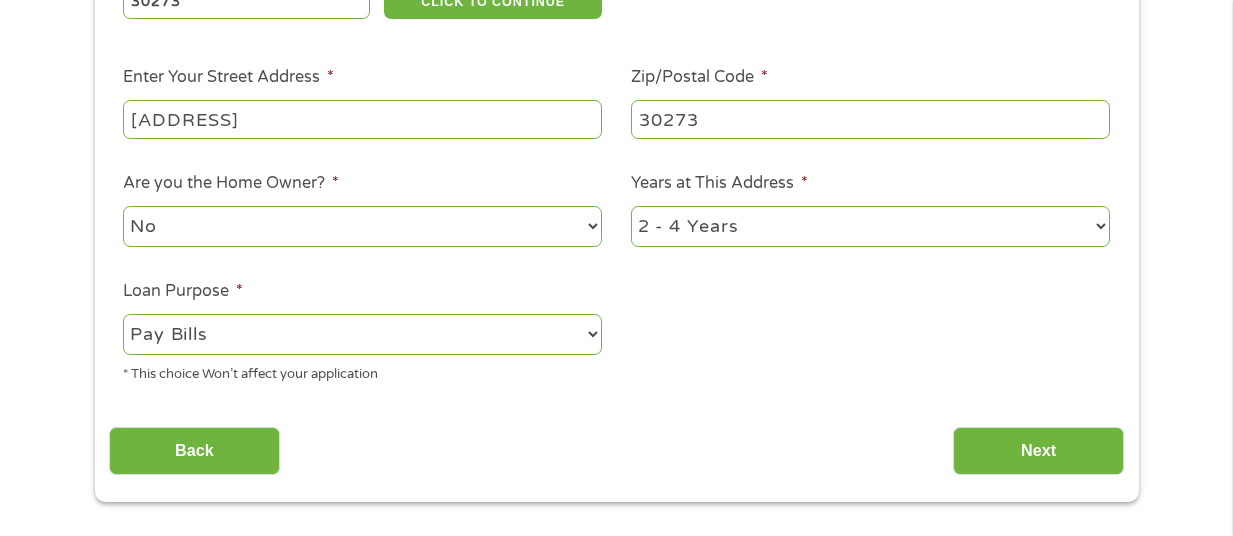 click on "1 Year or less 1 - 2 Years 2 - 4 Years Over 4 Years" at bounding box center [870, 226] 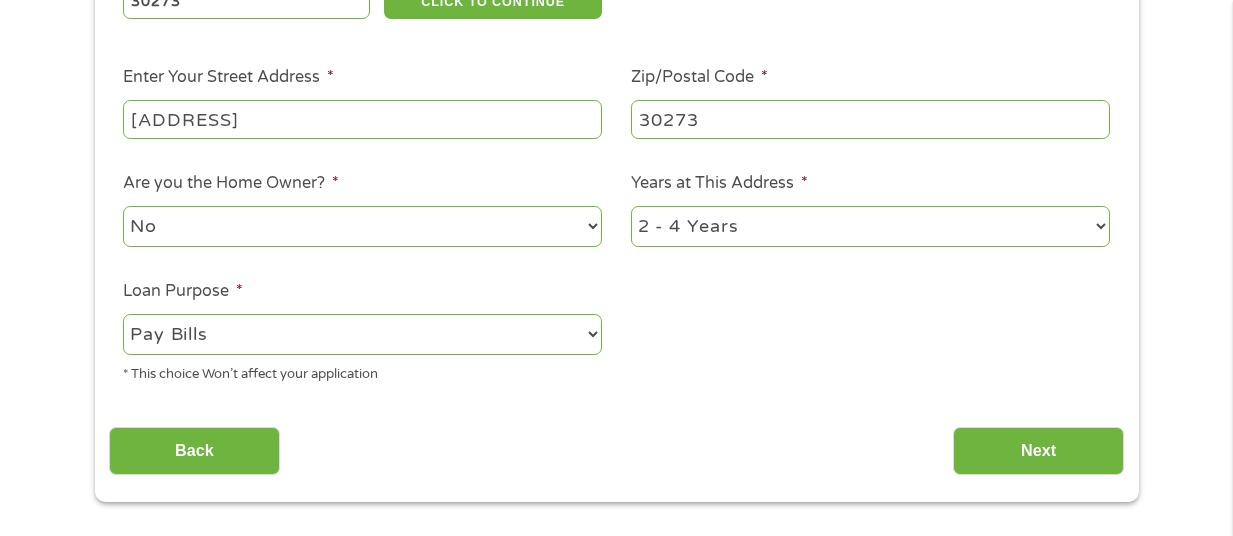 select on "60months" 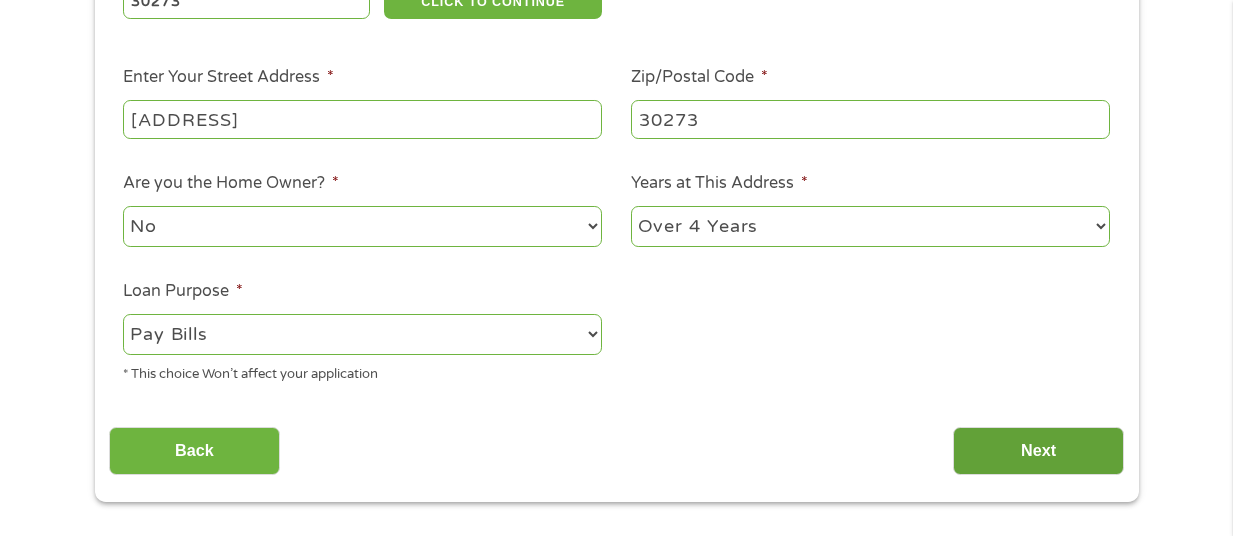 click on "Next" at bounding box center [1038, 451] 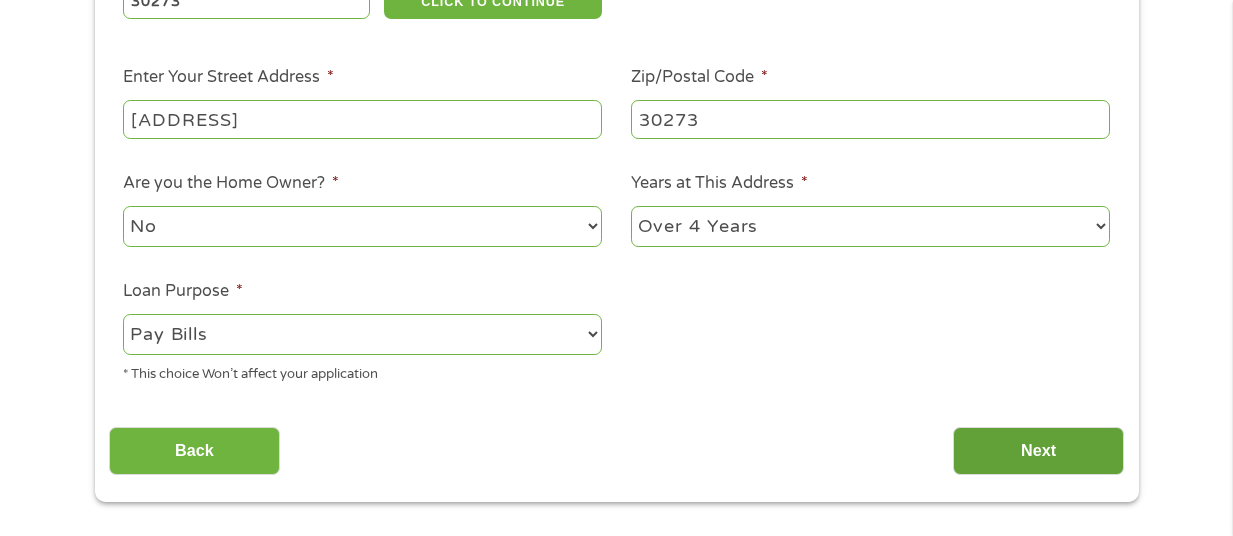 scroll, scrollTop: 8, scrollLeft: 8, axis: both 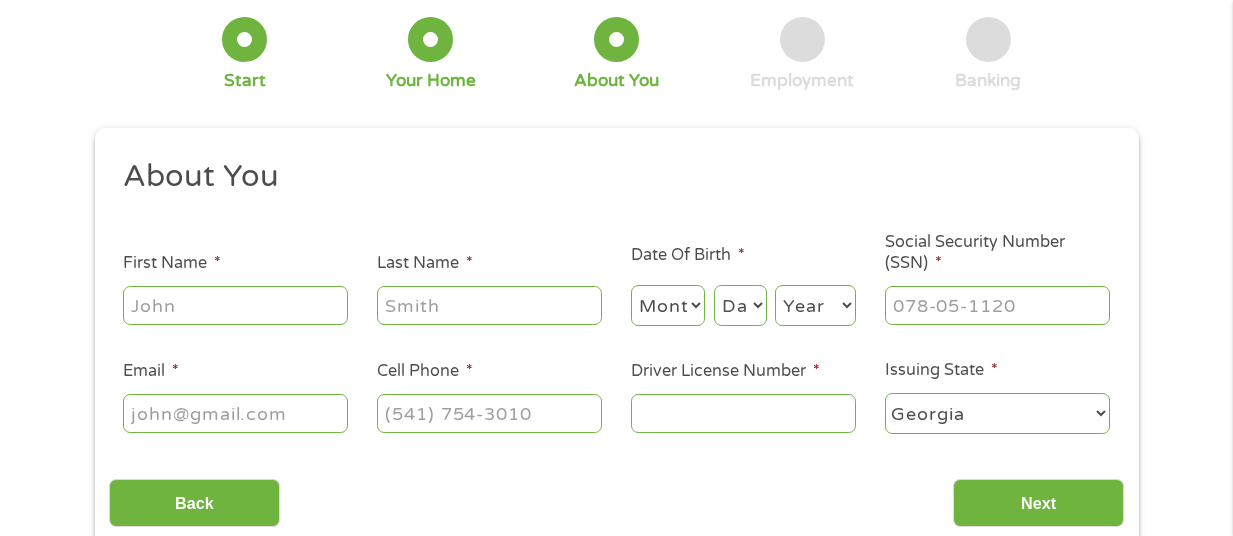 click on "First Name *" at bounding box center [235, 305] 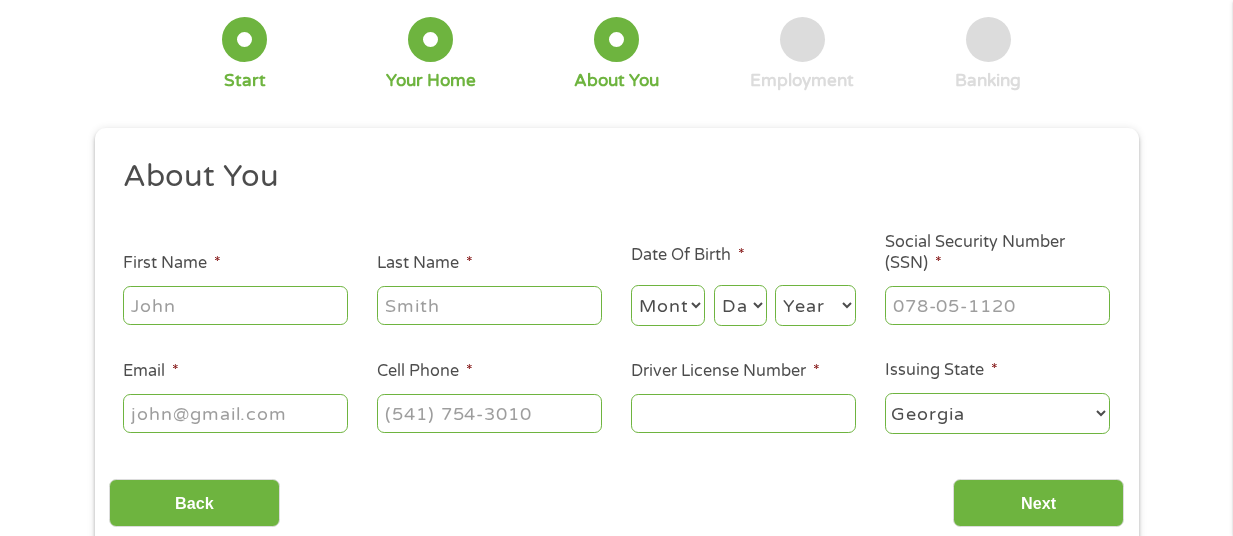 type on "[FIRST]" 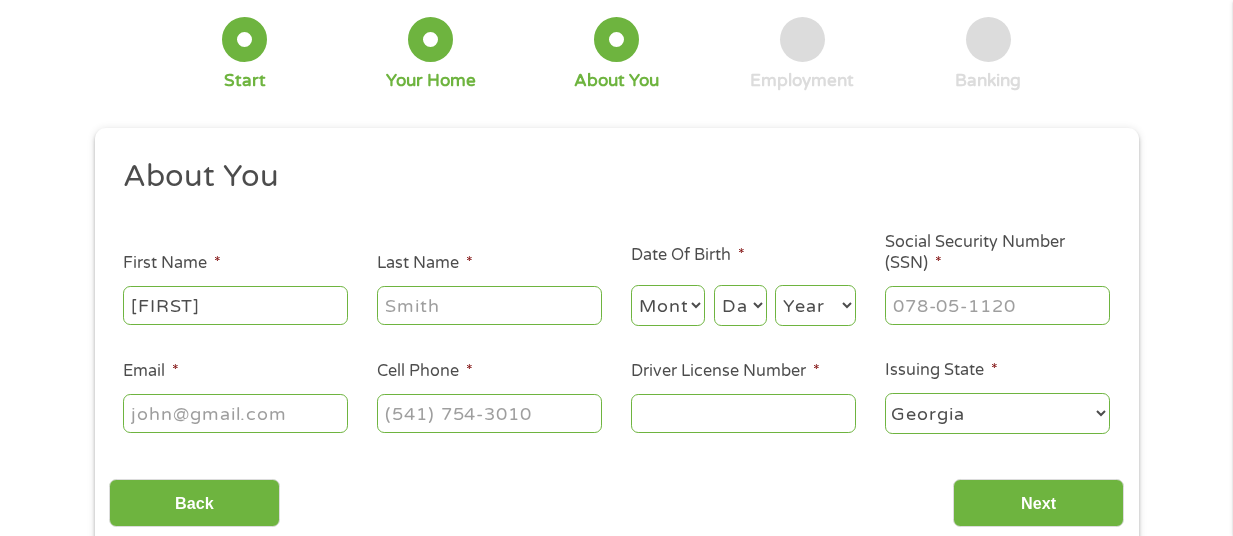 type on "[FIRST]" 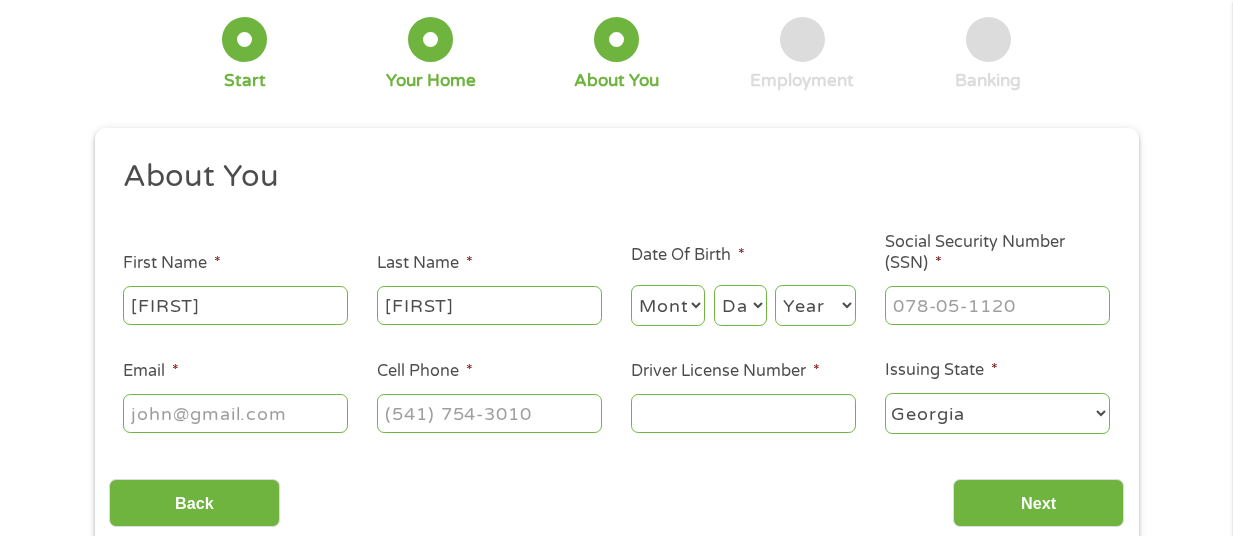 type on "[EMAIL]" 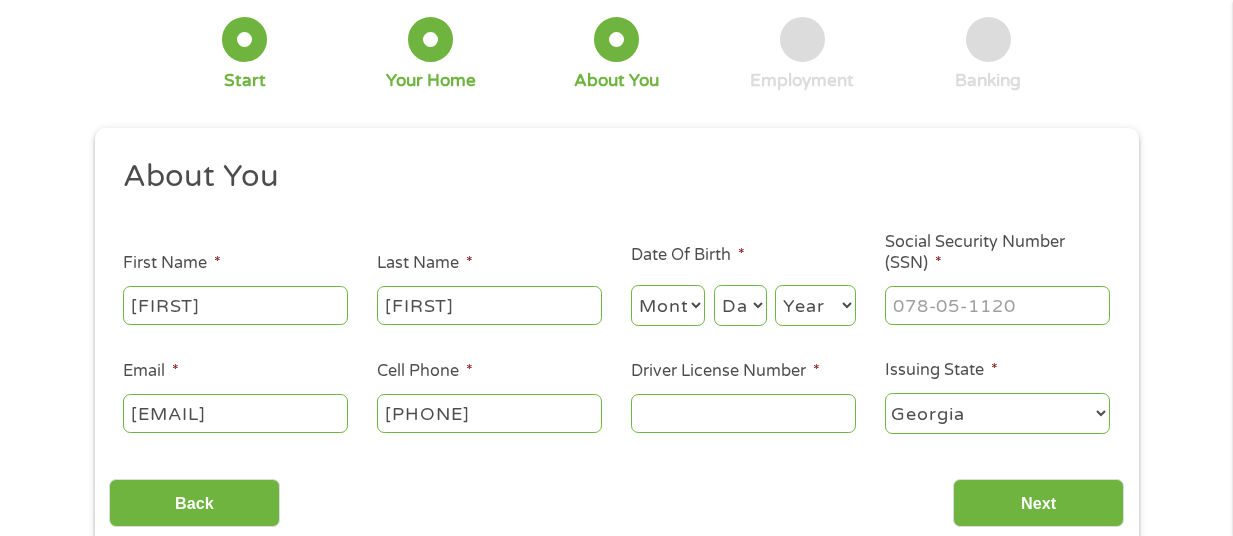 type on "[PHONE]" 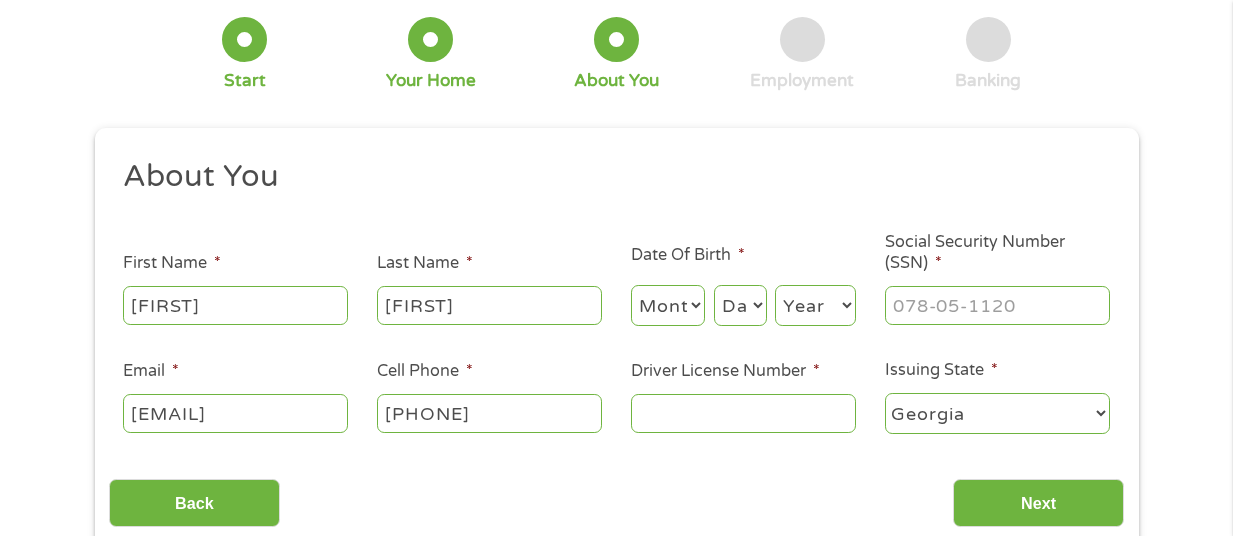 select on "2" 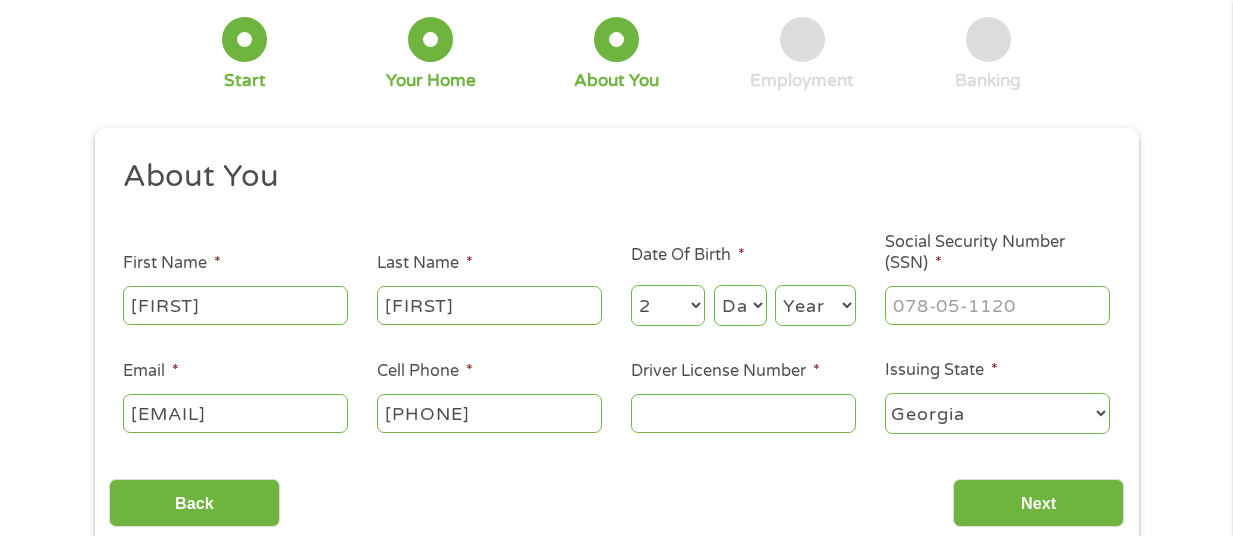 click on "Day 1 2 3 4 5 6 7 8 9 10 11 12 13 14 15 16 17 18 19 20 21 22 23 24 25 26 27 28 29 30 31" at bounding box center (740, 305) 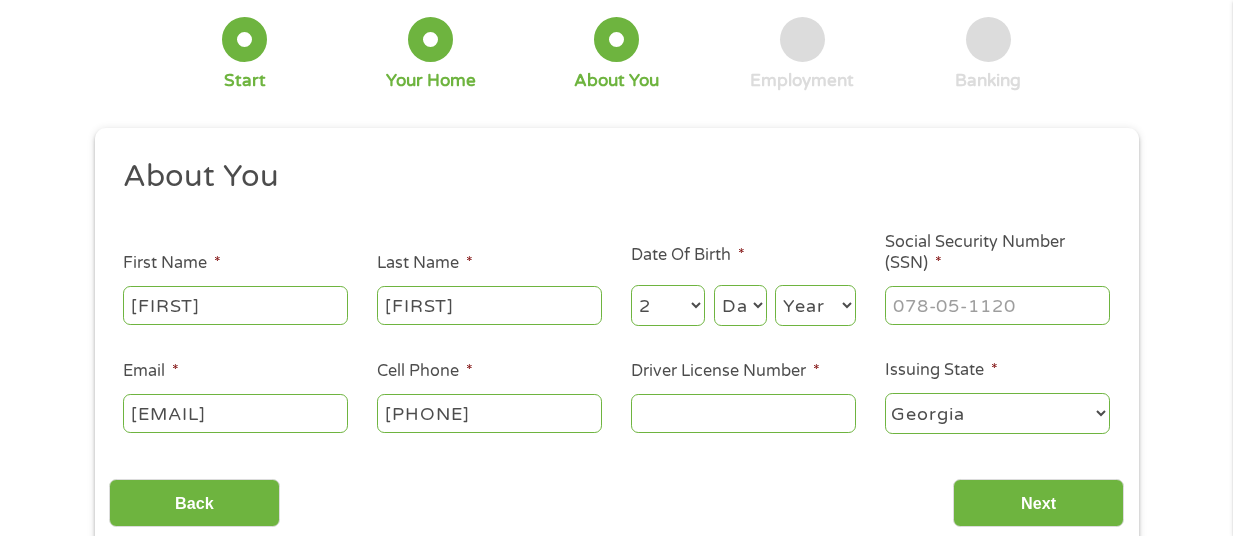 select on "23" 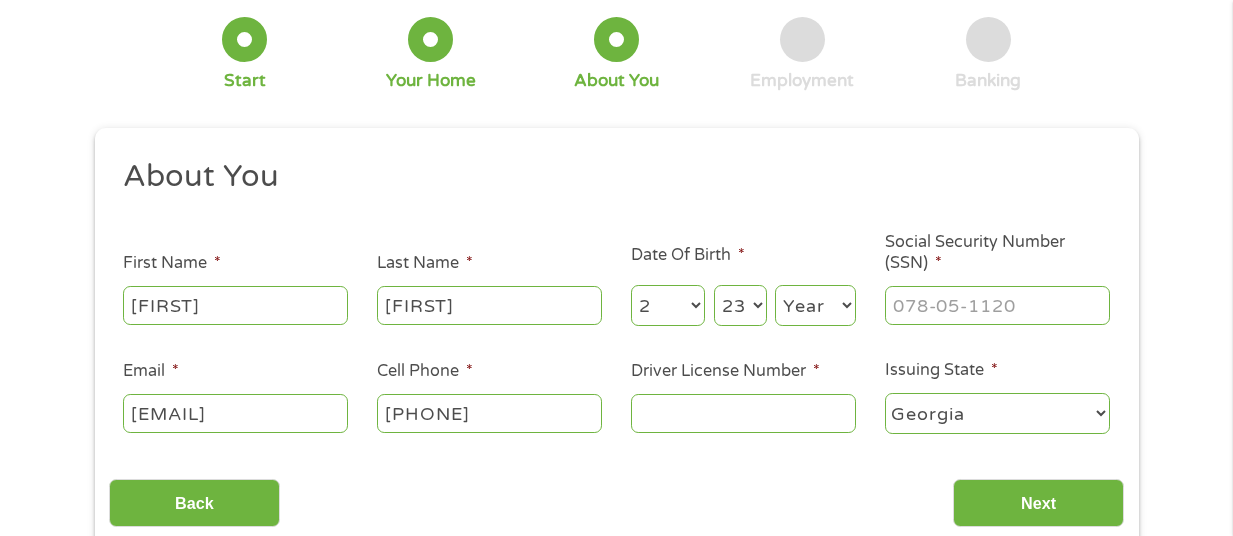 click on "Year 2007 2006 2005 2004 2003 2002 2001 2000 1999 1998 1997 1996 1995 1994 1993 1992 1991 1990 1989 1988 1987 1986 1985 1984 1983 1982 1981 1980 1979 1978 1977 1976 1975 1974 1973 1972 1971 1970 1969 1968 1967 1966 1965 1964 1963 1962 1961 1960 1959 1958 1957 1956 1955 1954 1953 1952 1951 1950 1949 1948 1947 1946 1945 1944 1943 1942 1941 1940 1939 1938 1937 1936 1935 1934 1933 1932 1931 1930 1929 1928 1927 1926 1925 1924 1923 1922 1921 1920" at bounding box center (815, 305) 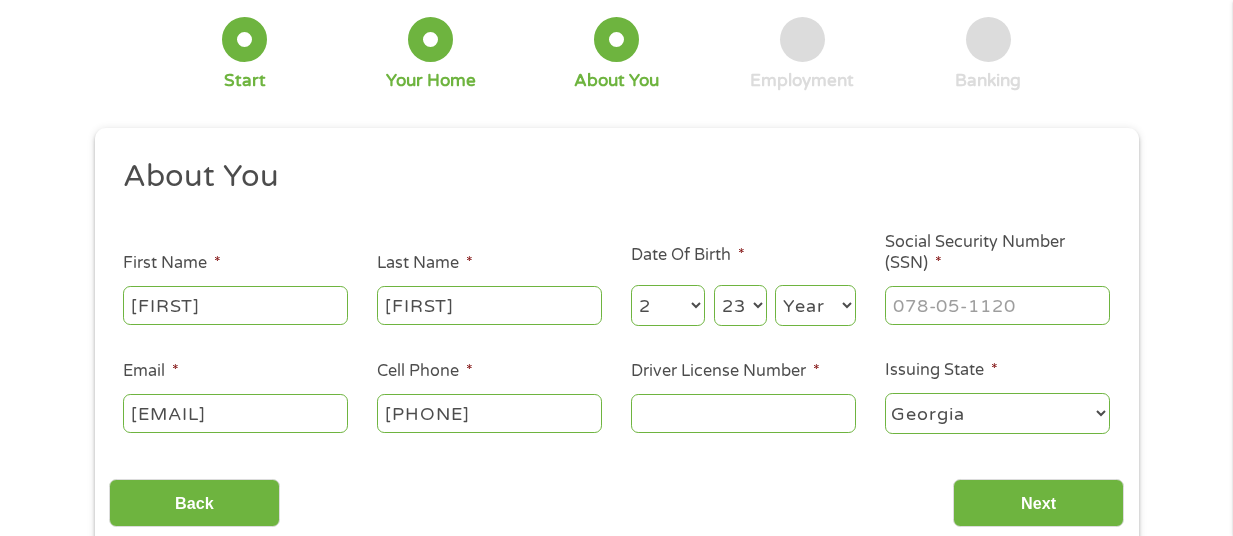 select on "1982" 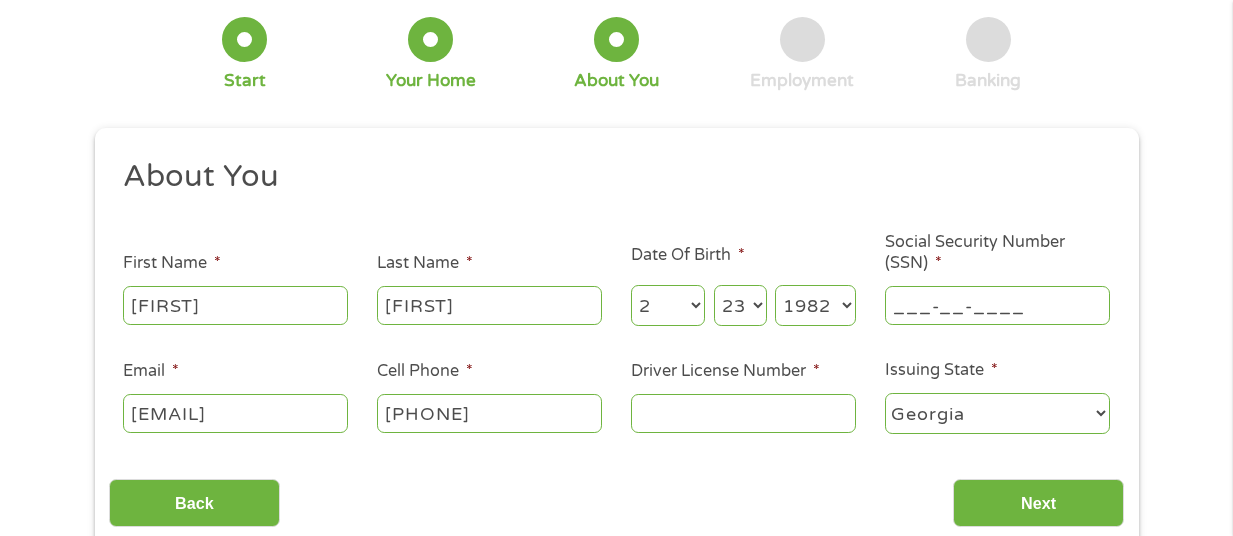 click on "___-__-____" at bounding box center (997, 305) 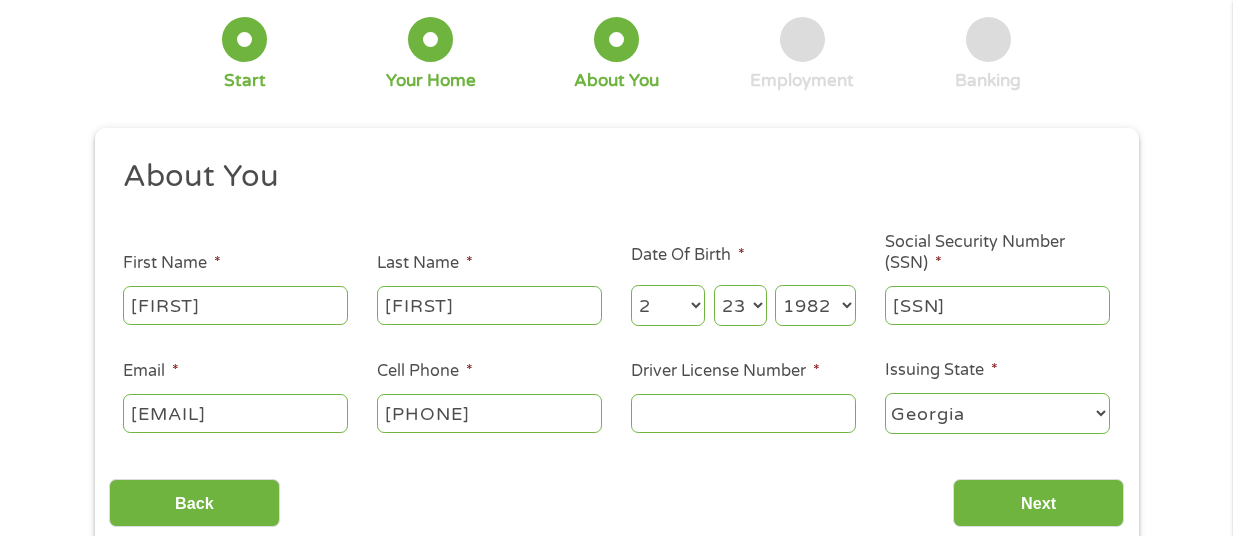 type on "[PHONE]" 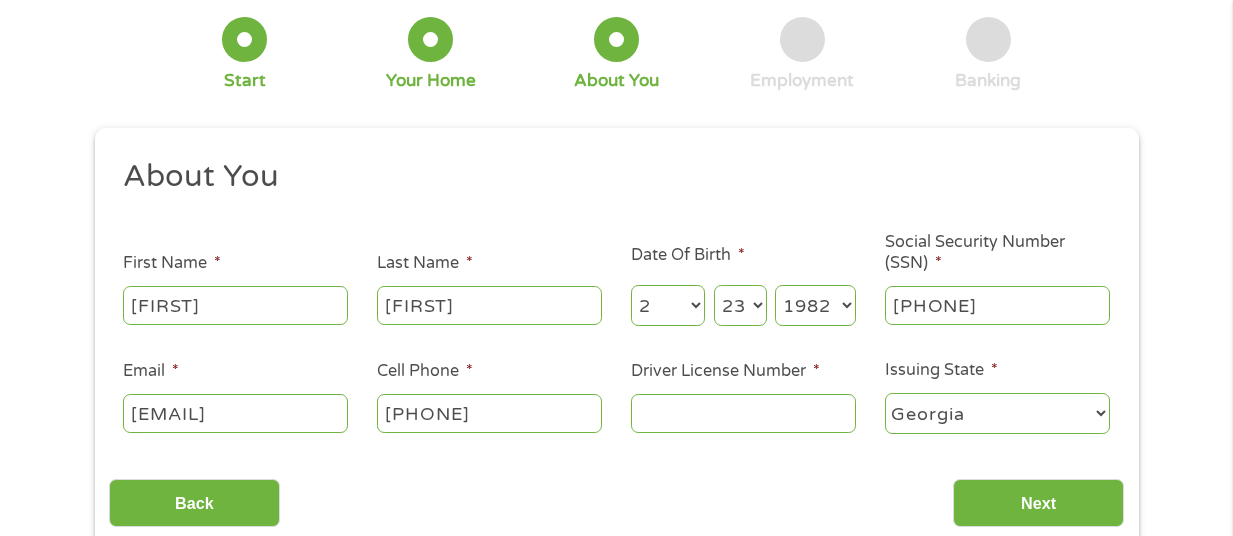 click on "Driver License Number *" at bounding box center [743, 413] 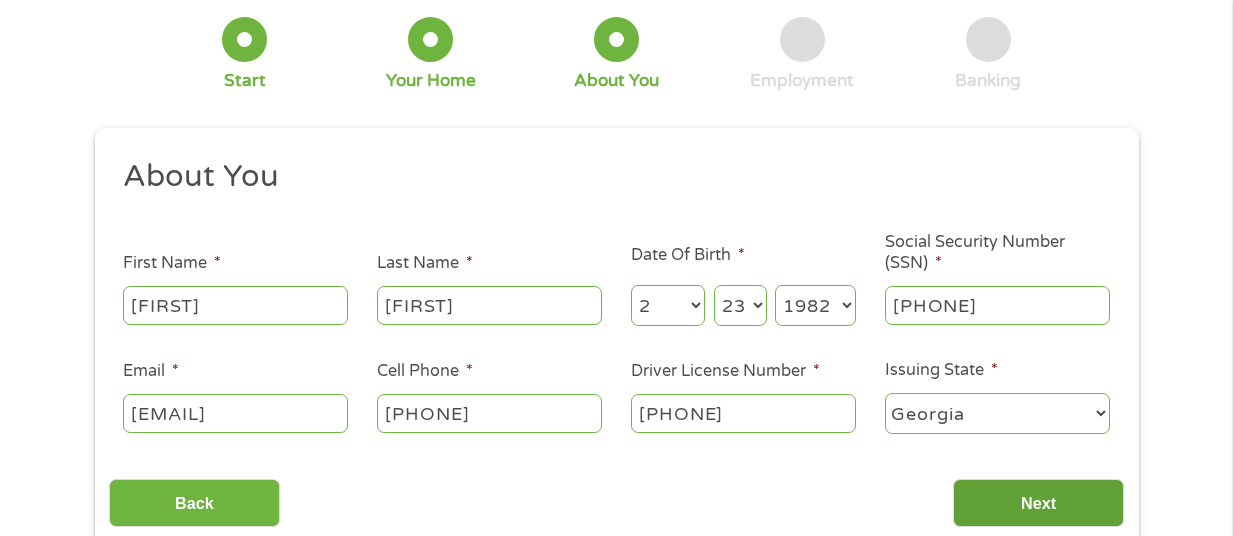 type on "[PHONE]" 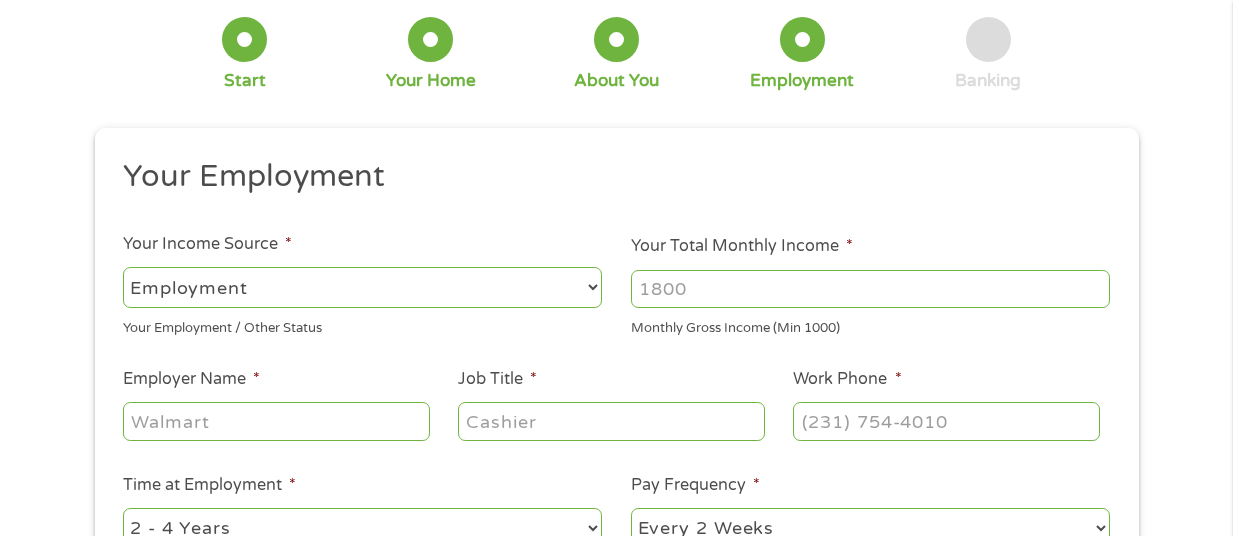 scroll, scrollTop: 69, scrollLeft: 0, axis: vertical 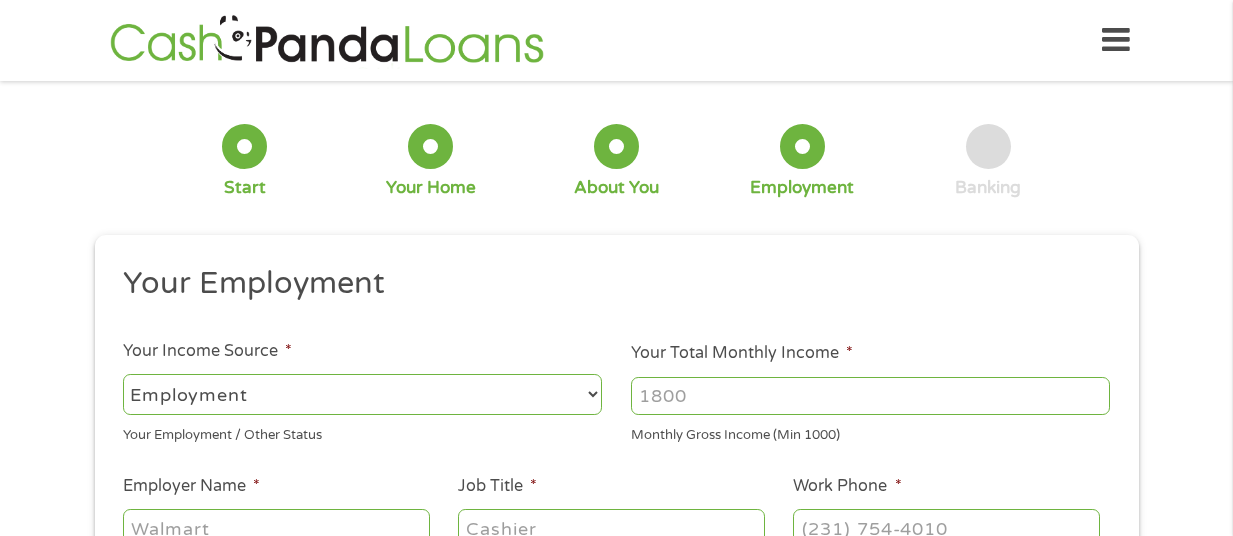 click on "Your Total Monthly Income *" at bounding box center (870, 396) 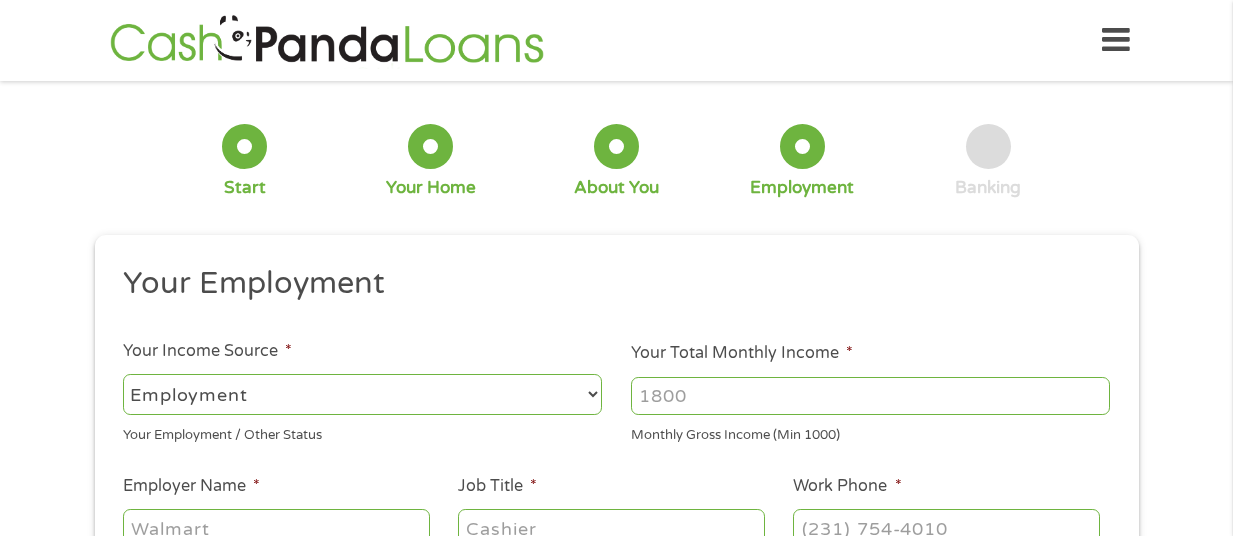 type on "3" 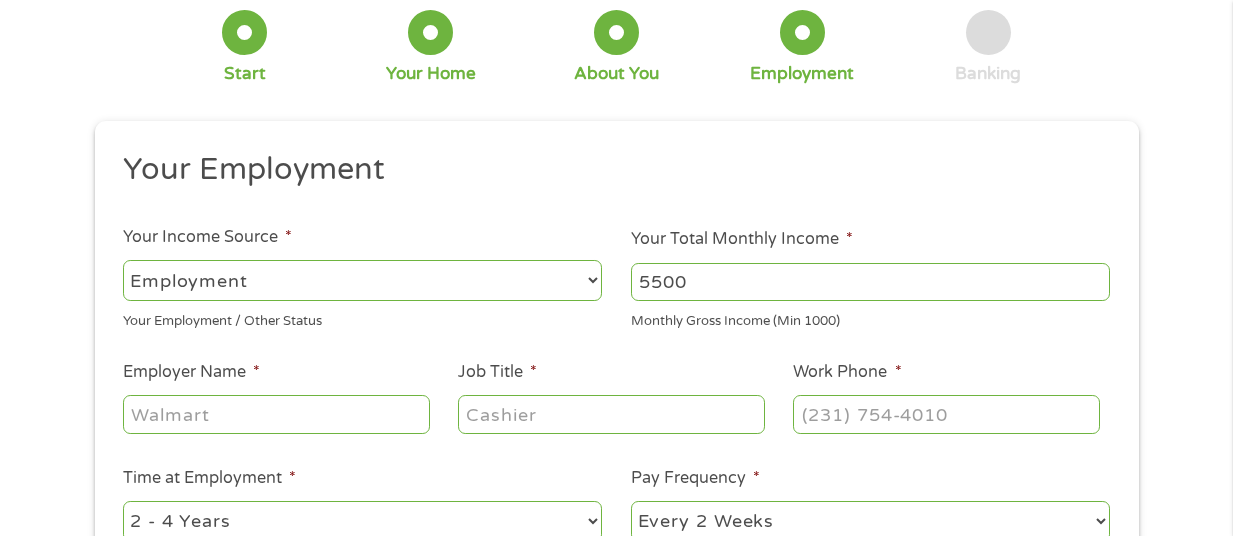 scroll, scrollTop: 120, scrollLeft: 0, axis: vertical 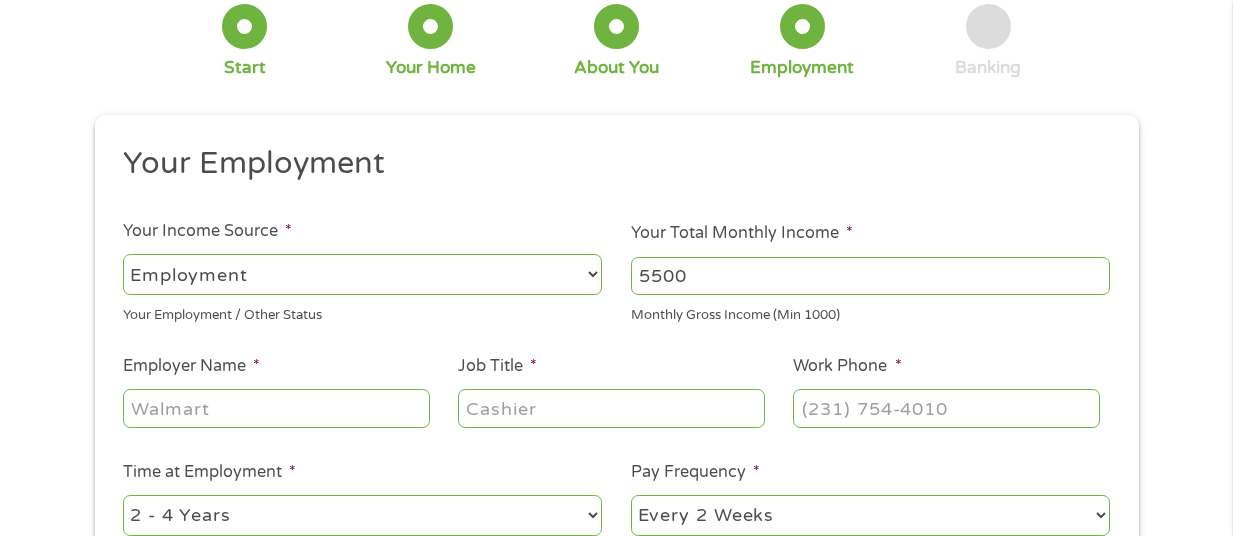 type on "5500" 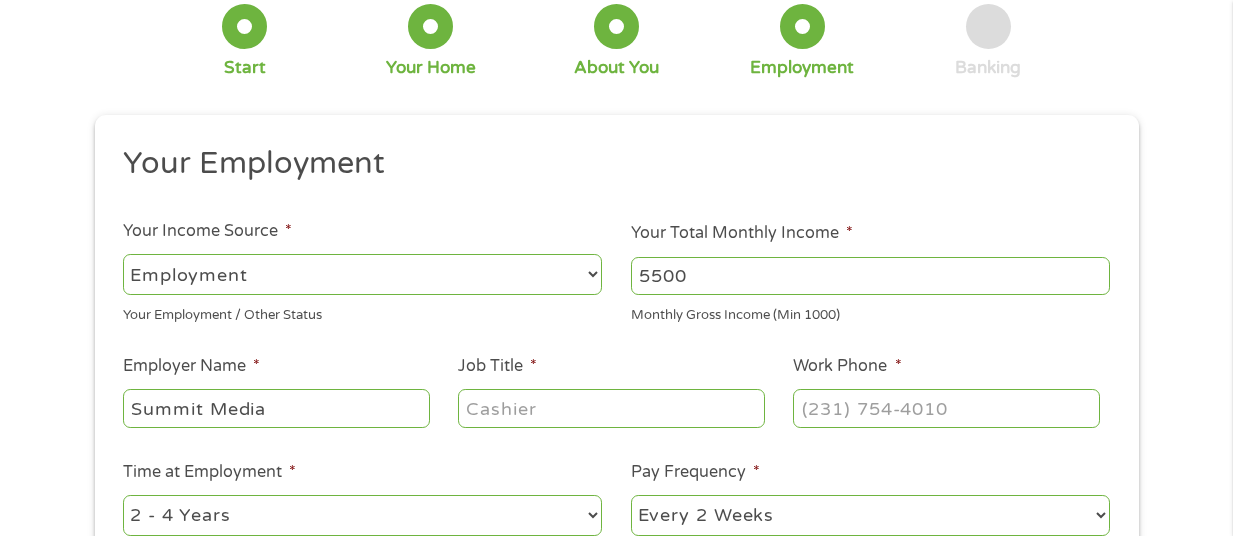 type on "Summit Media" 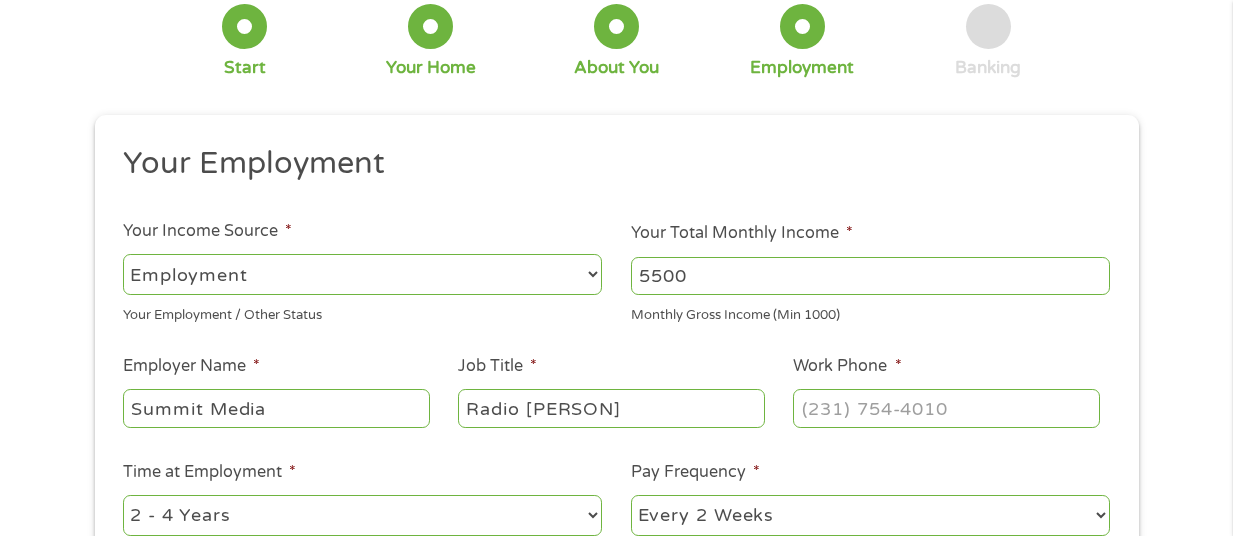 type on "Radio [PERSON]" 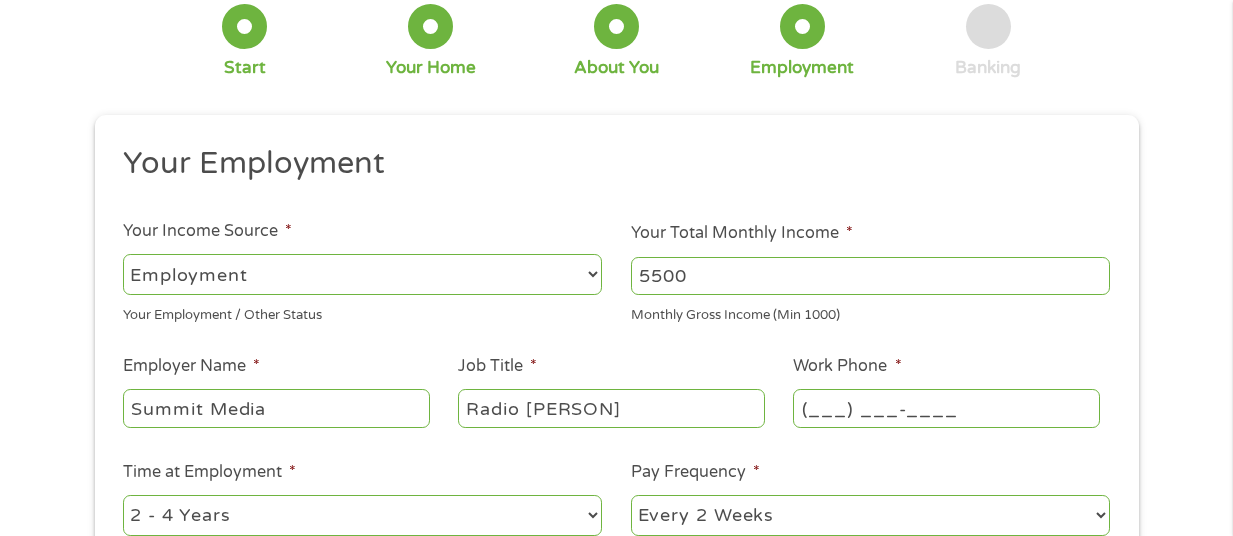 click on "(___) ___-____" at bounding box center [946, 408] 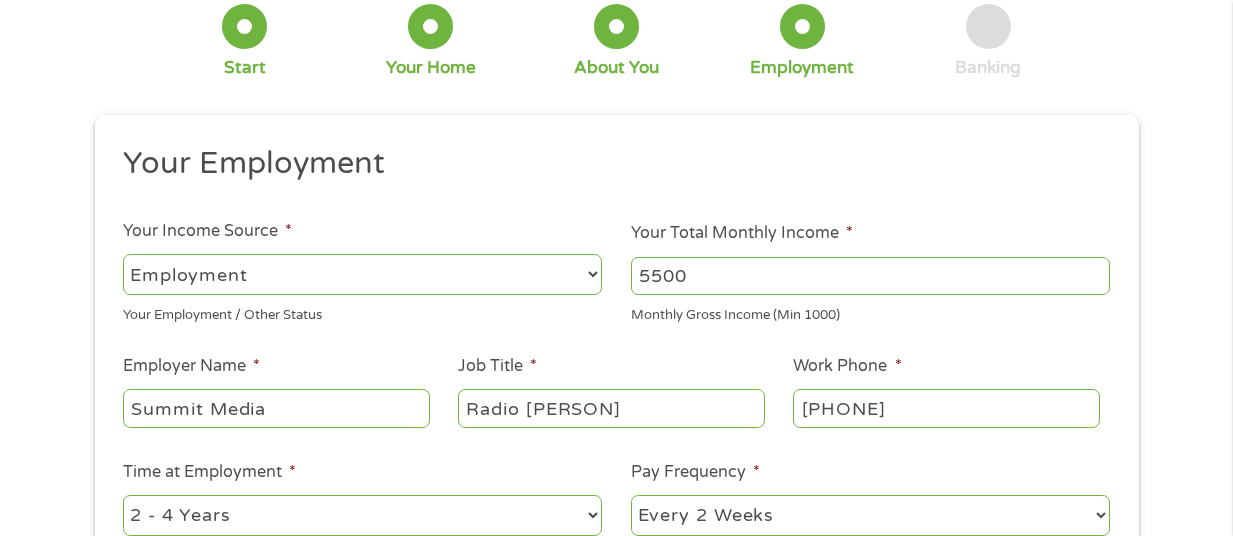 type on "[PHONE]" 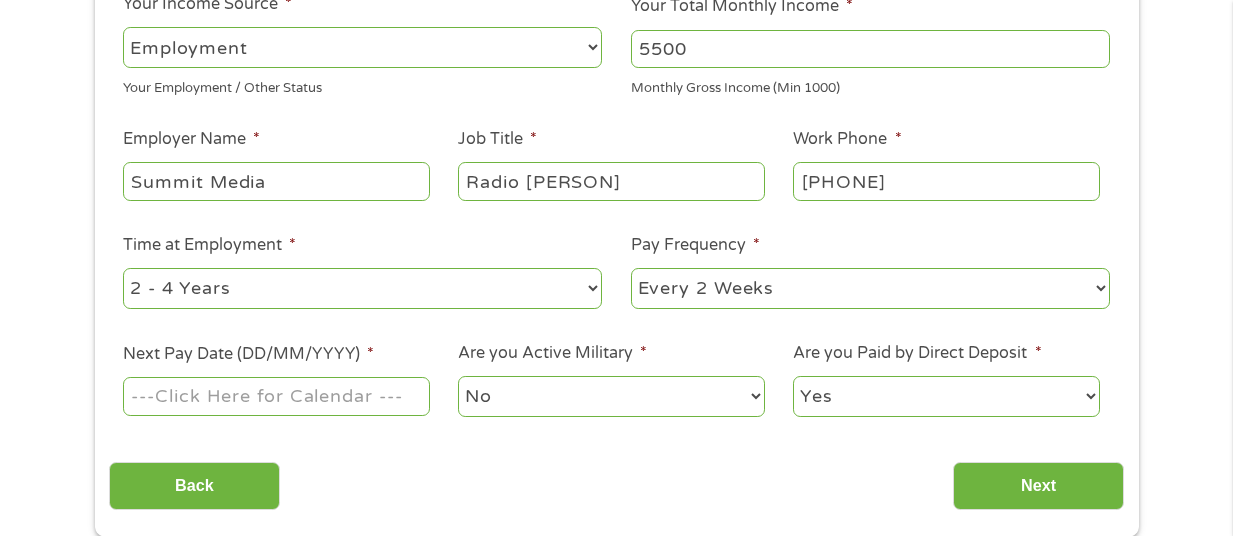 scroll, scrollTop: 349, scrollLeft: 0, axis: vertical 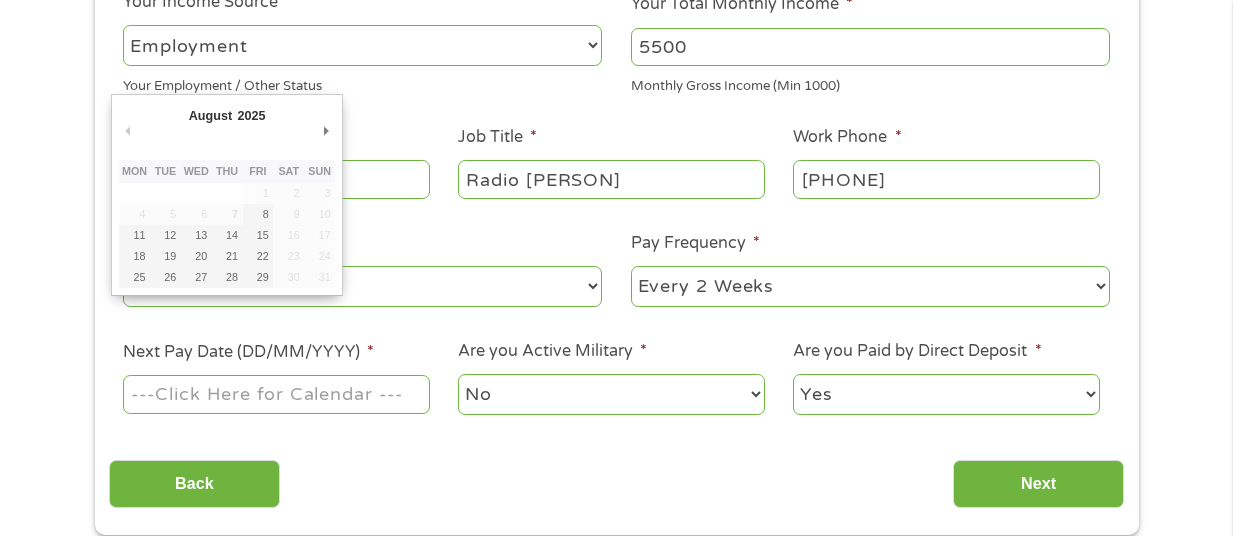 click on "Next Pay Date (DD/MM/YYYY) *" at bounding box center [276, 394] 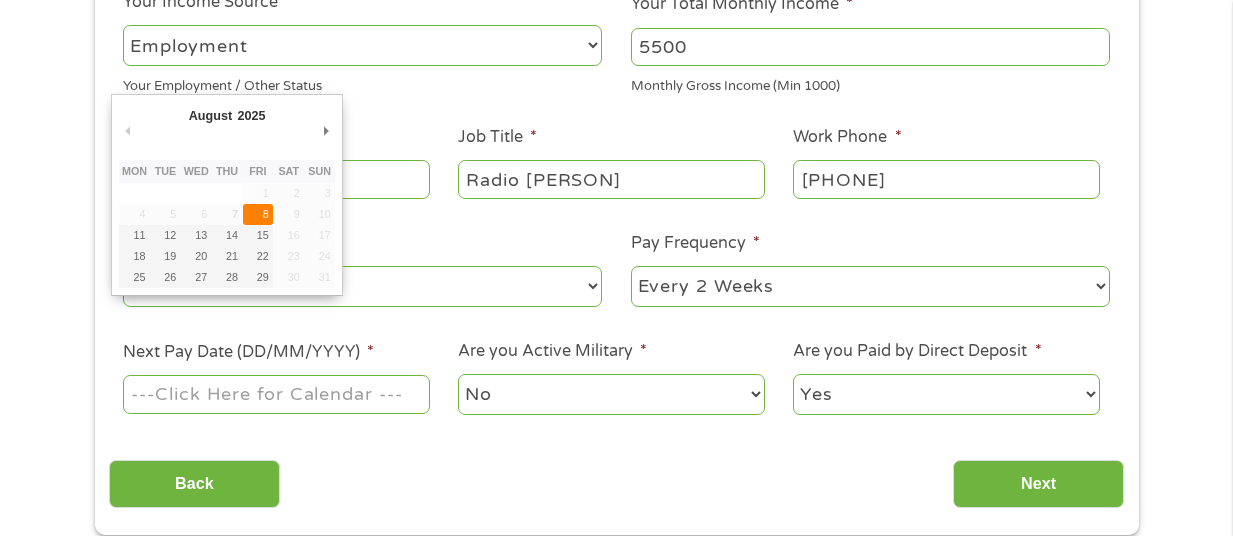 type on "08/08/2025" 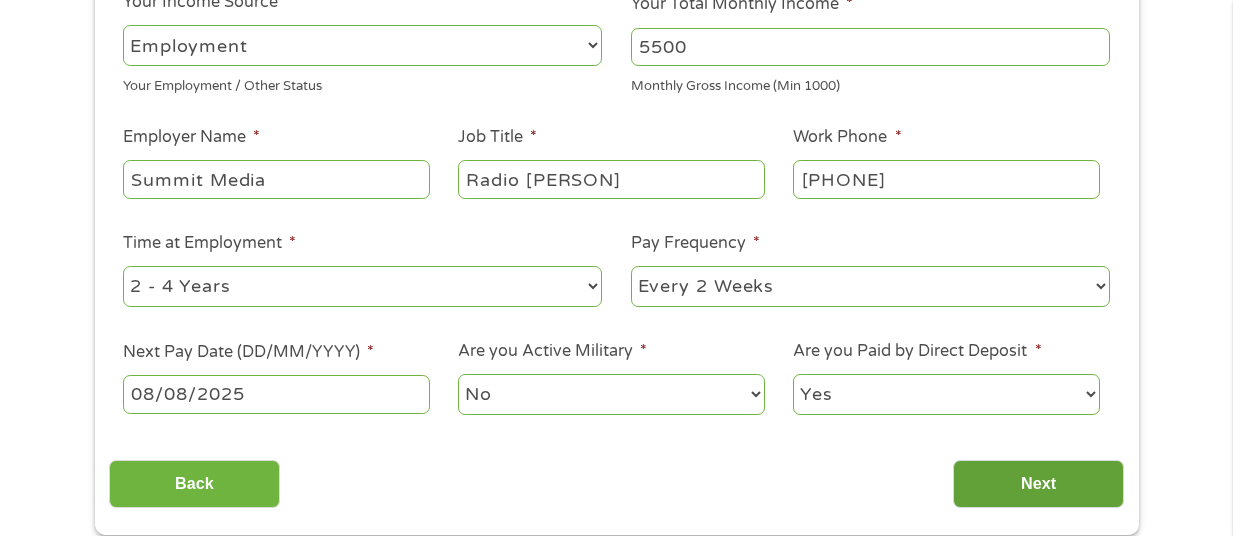 click on "Next" at bounding box center (1038, 484) 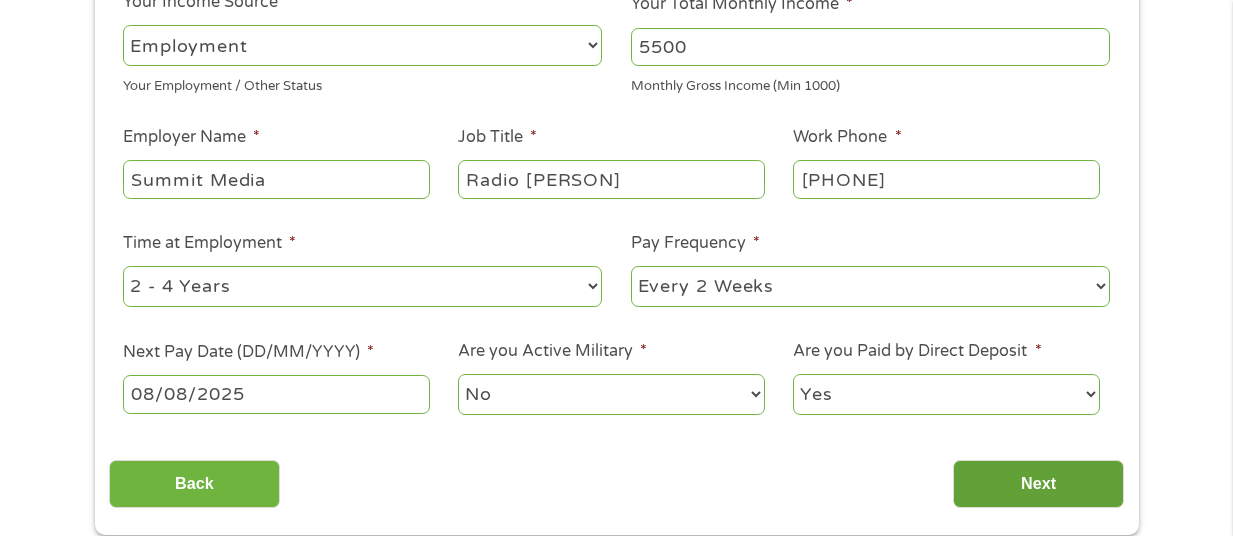 scroll, scrollTop: 8, scrollLeft: 8, axis: both 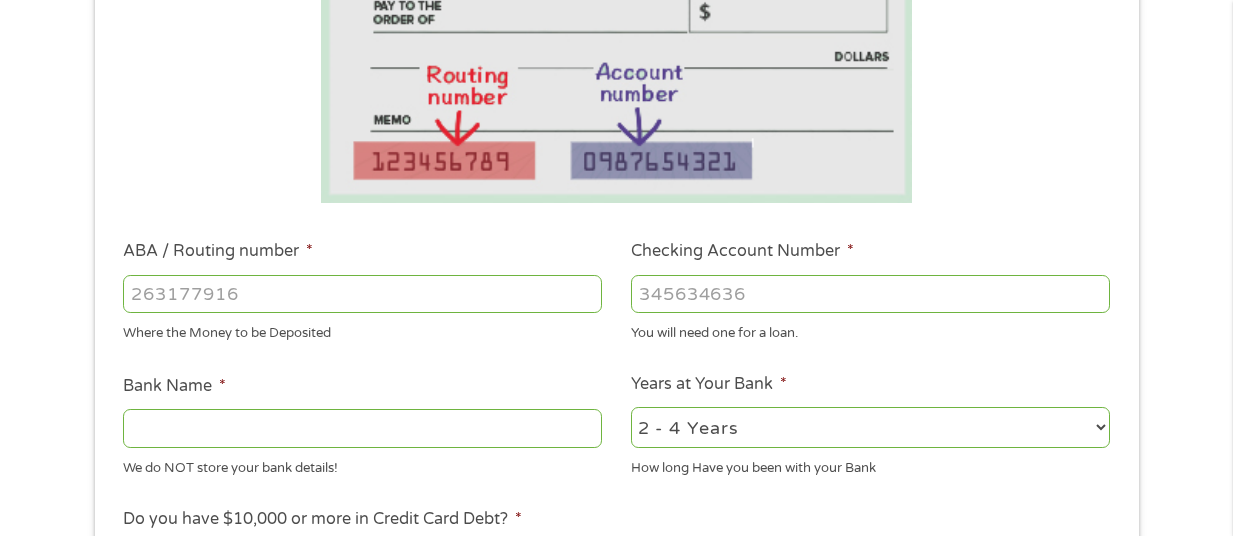click on "ABA / Routing number *" at bounding box center [362, 294] 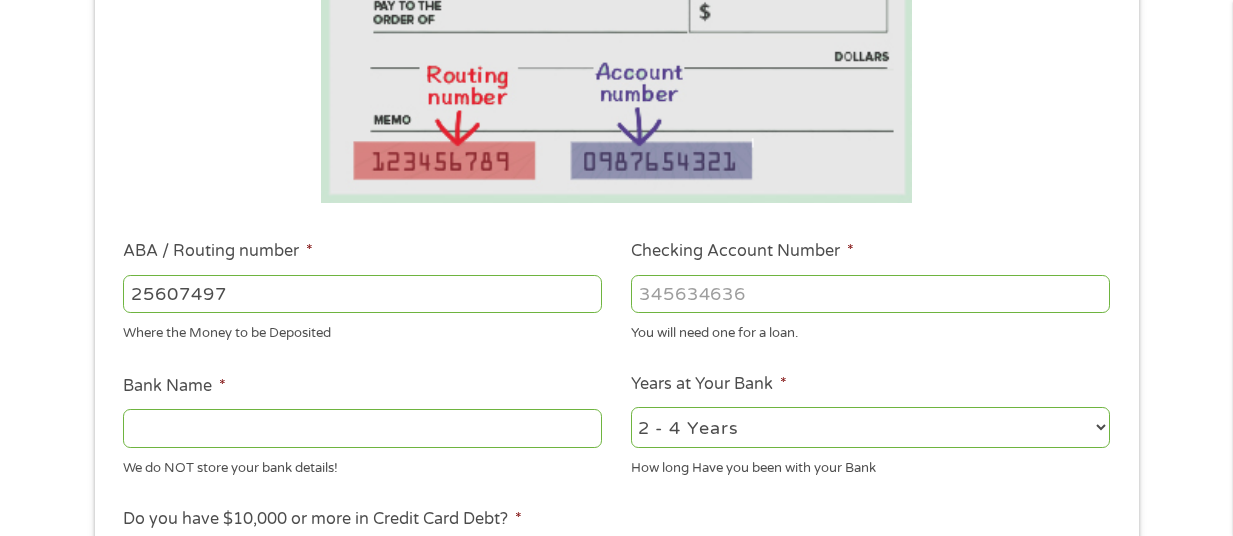 type on "256074974" 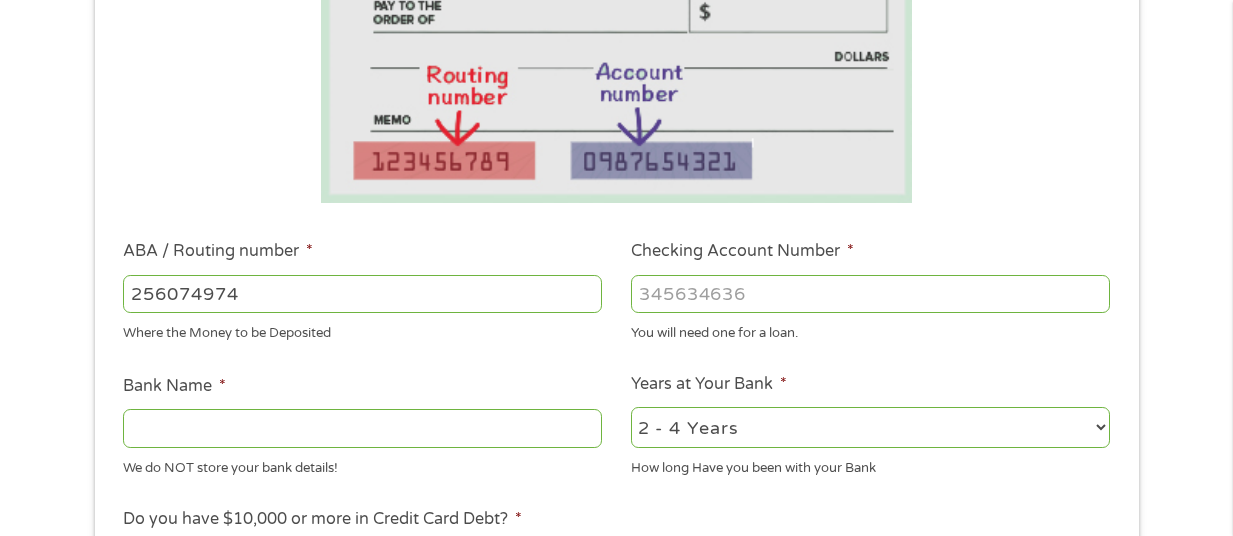 type on "NAVY FEDERAL CREDIT UNION" 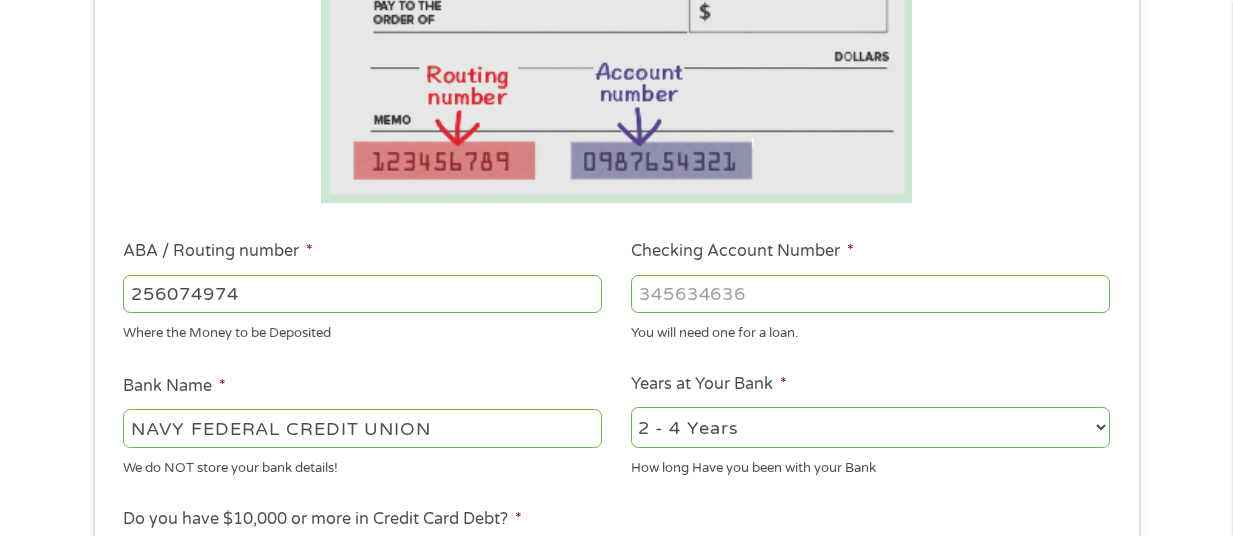 type on "256074974" 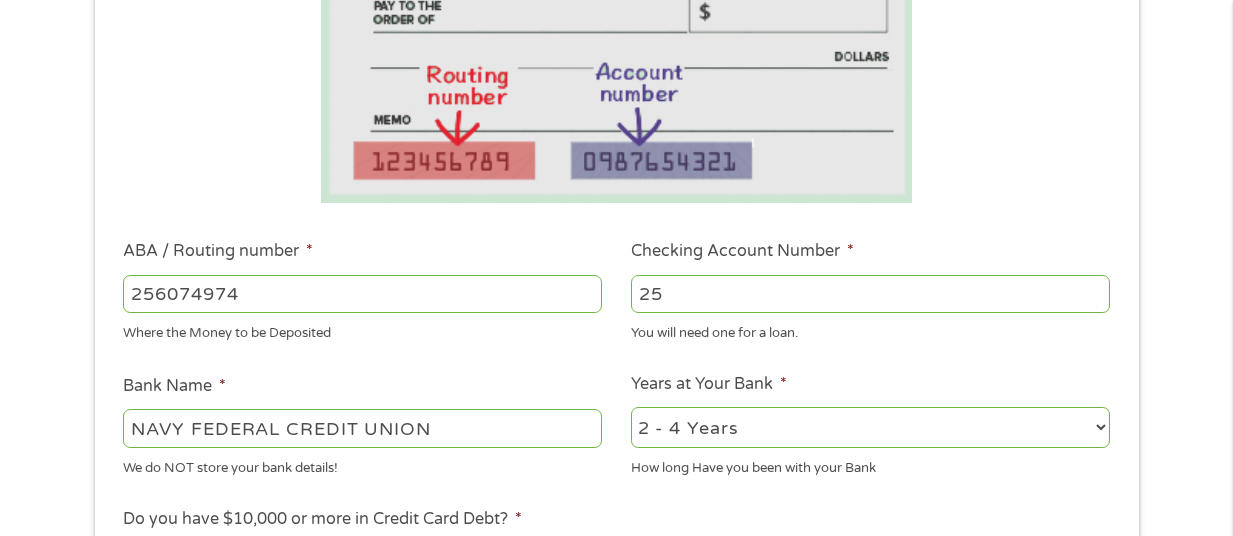 type on "2" 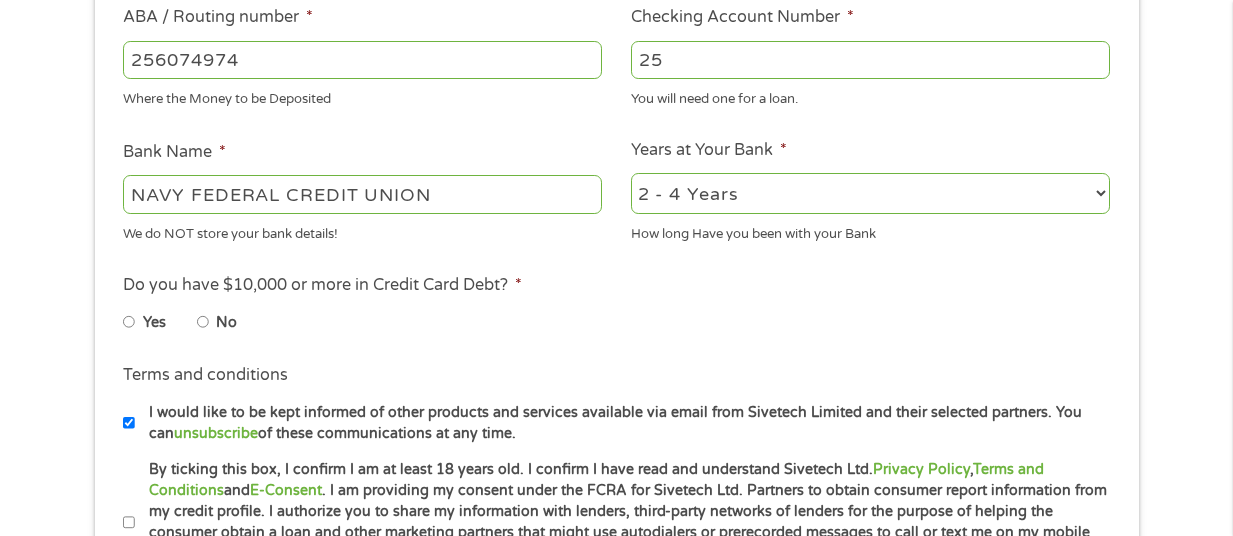 scroll, scrollTop: 753, scrollLeft: 0, axis: vertical 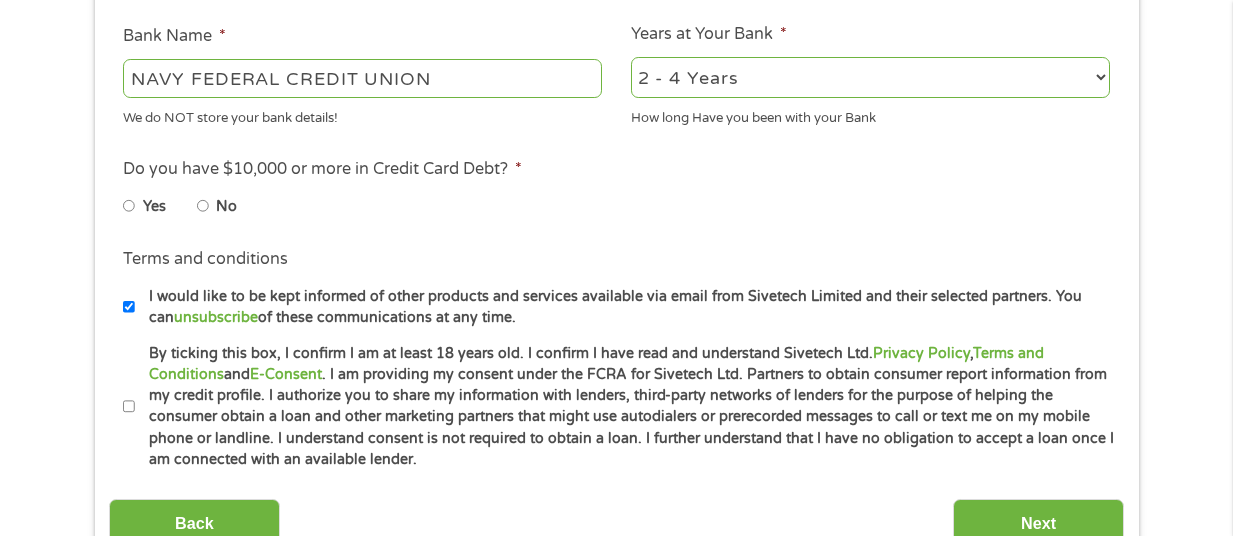 type on "[PHONE]" 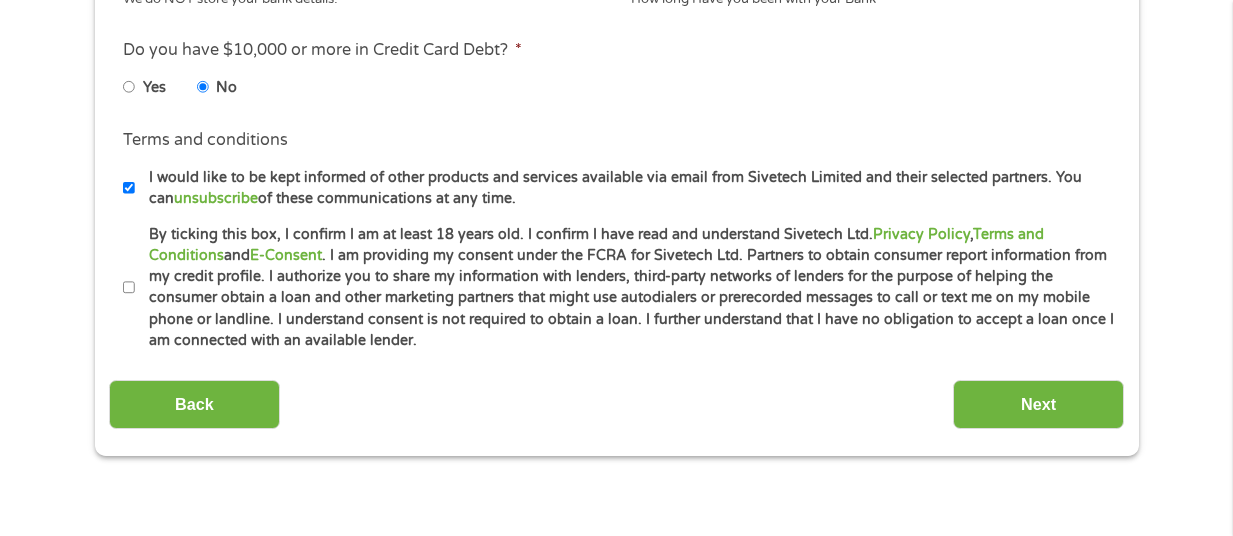 scroll, scrollTop: 877, scrollLeft: 0, axis: vertical 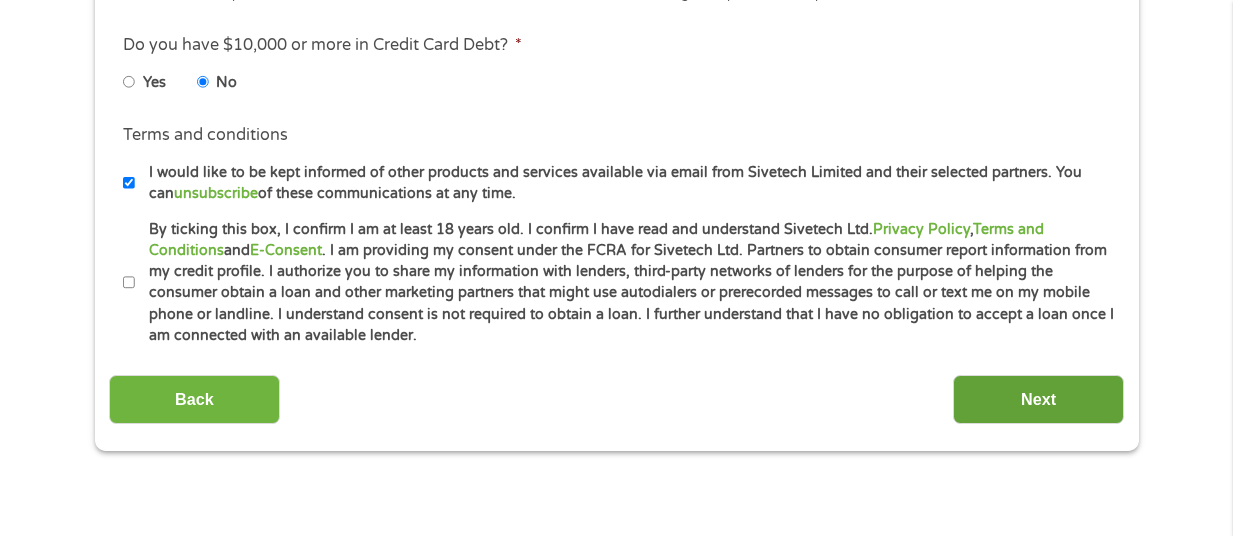 click on "Next" at bounding box center (1038, 399) 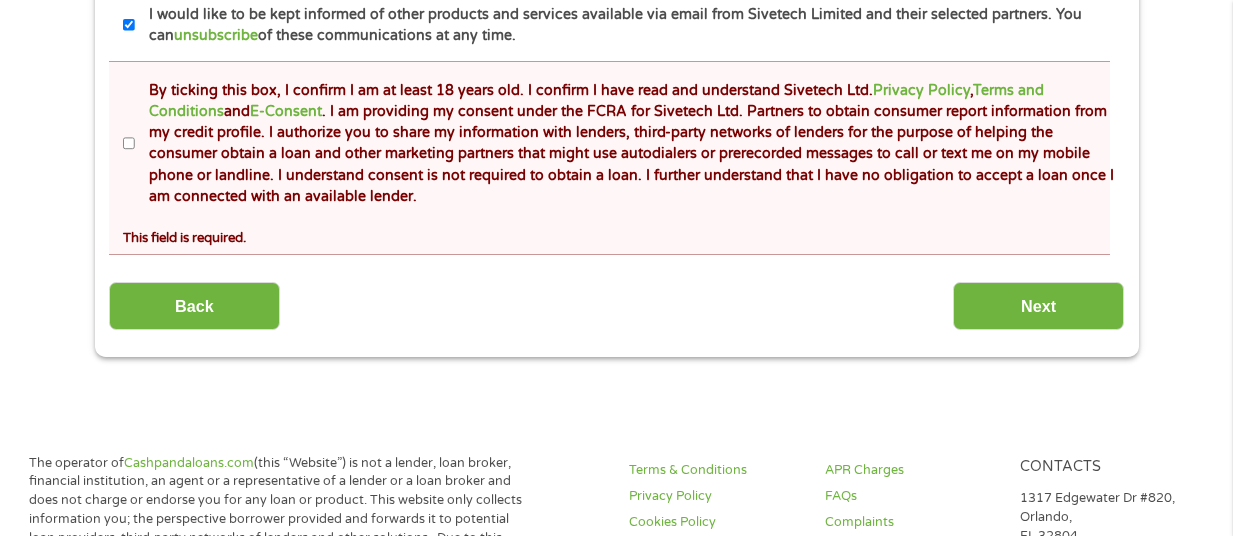 scroll, scrollTop: 8, scrollLeft: 8, axis: both 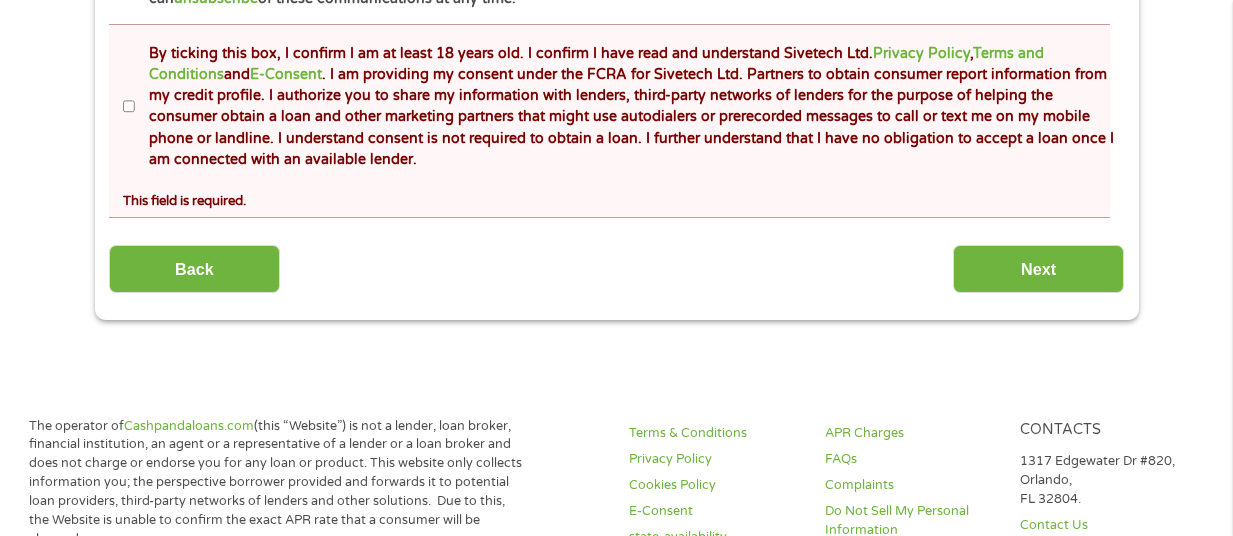 click on "By ticking this box, I confirm I am at least 18 years old. I confirm I have read and understand Sivetech Ltd.  Privacy Policy ,  Terms and Conditions  and  E-Consent . I am providing my consent under the FCRA for Sivetech Ltd. Partners to obtain consumer report information from my credit profile. I authorize you to share my information with lenders, third-party networks of lenders for the purpose of helping the consumer obtain a loan and other marketing partners that might use autodialers or prerecorded messages to call or text me on my mobile phone or landline. I understand consent is not required to obtain a loan. I further understand that I have no obligation to accept a loan once I am connected with an available lender." at bounding box center (129, 107) 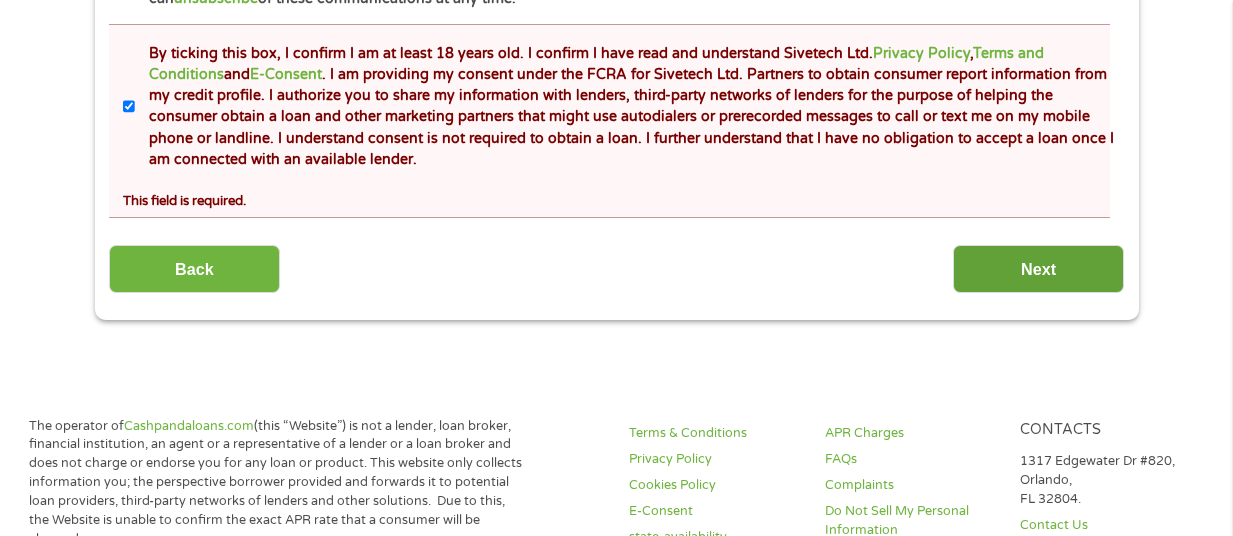 click on "Next" at bounding box center [1038, 269] 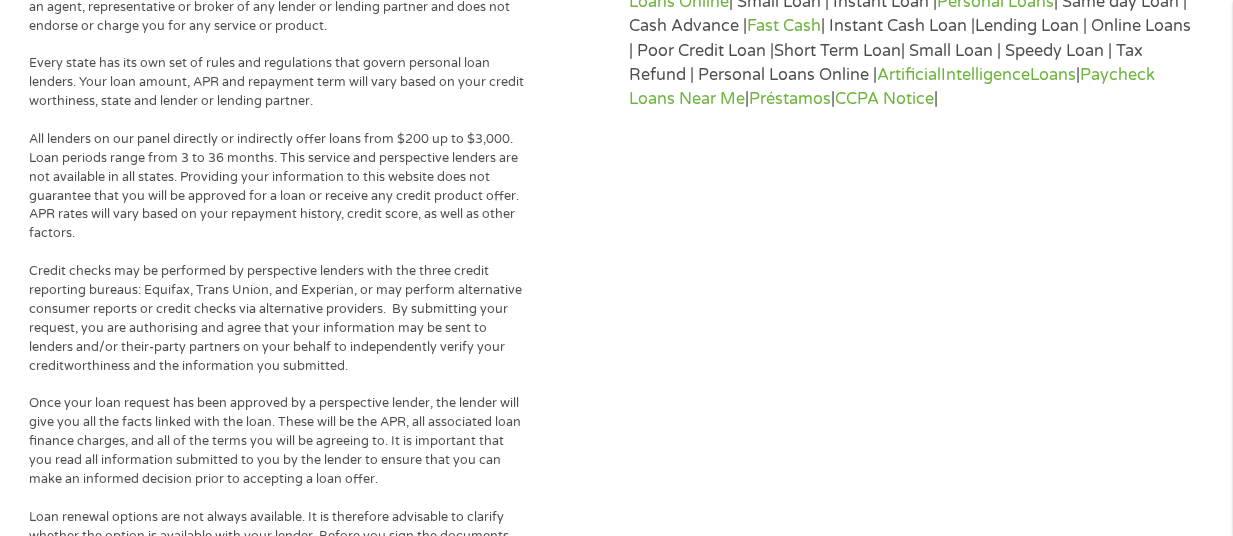 scroll, scrollTop: 1062, scrollLeft: 0, axis: vertical 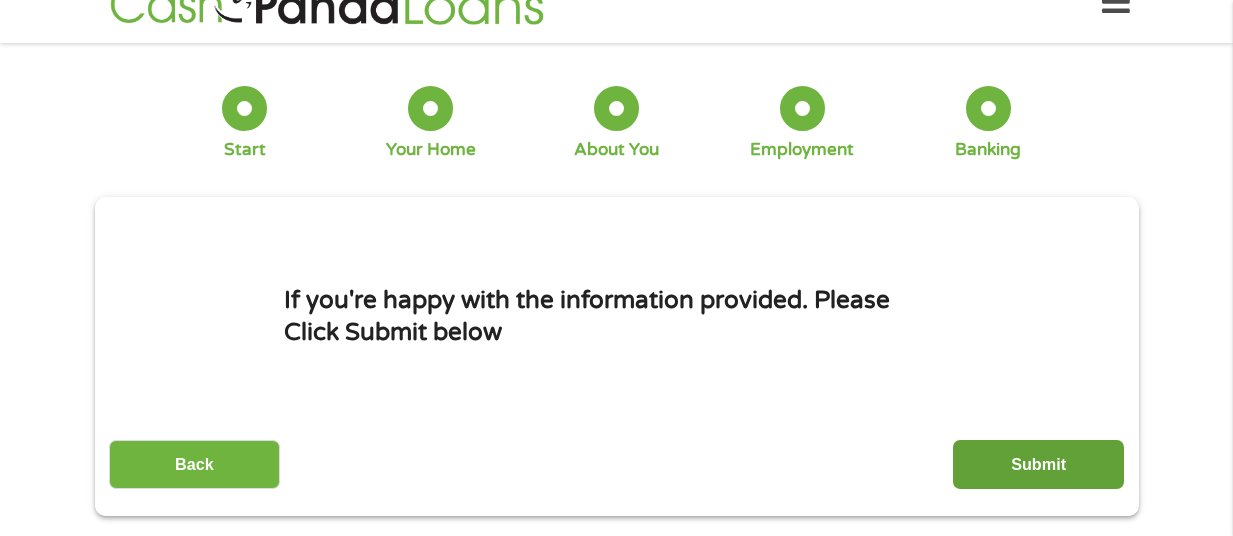 click on "Submit" at bounding box center (1038, 464) 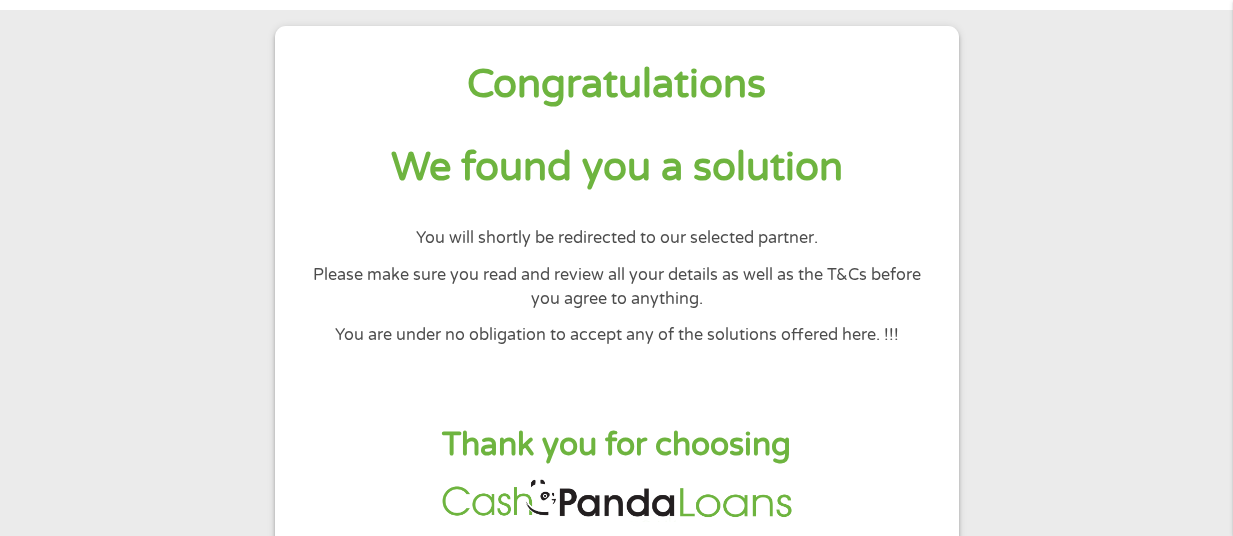 scroll, scrollTop: 94, scrollLeft: 0, axis: vertical 